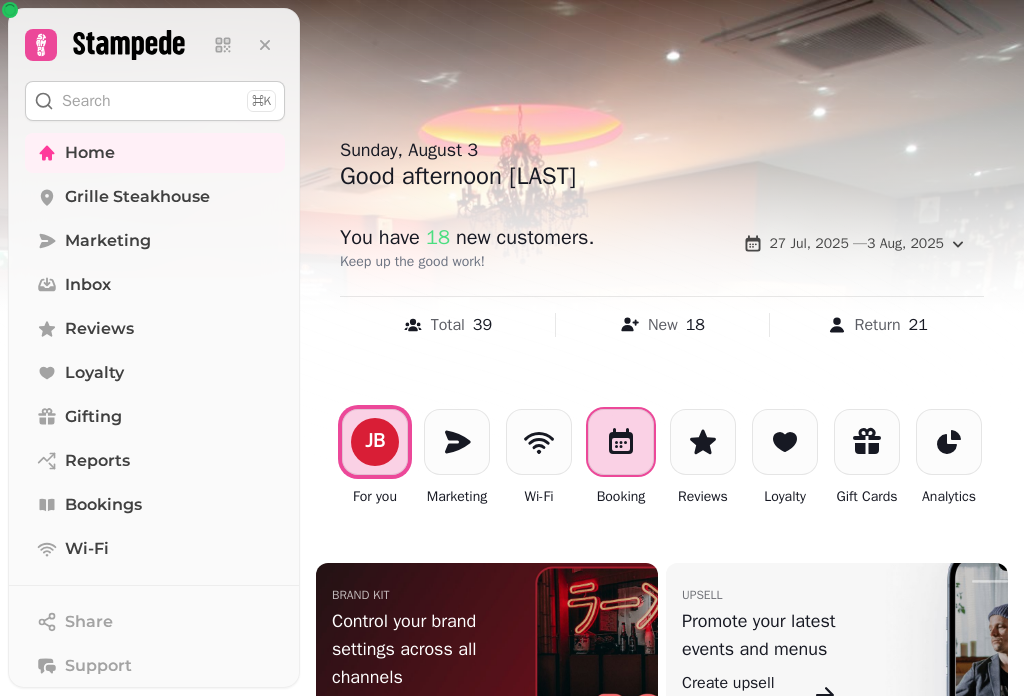 scroll, scrollTop: 0, scrollLeft: 0, axis: both 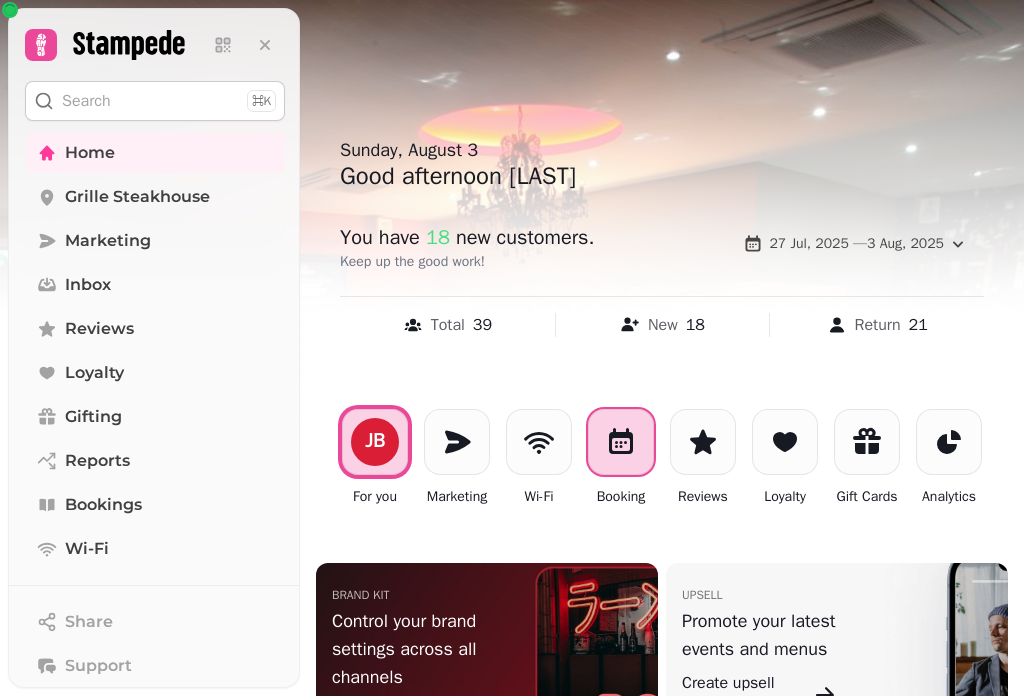 click 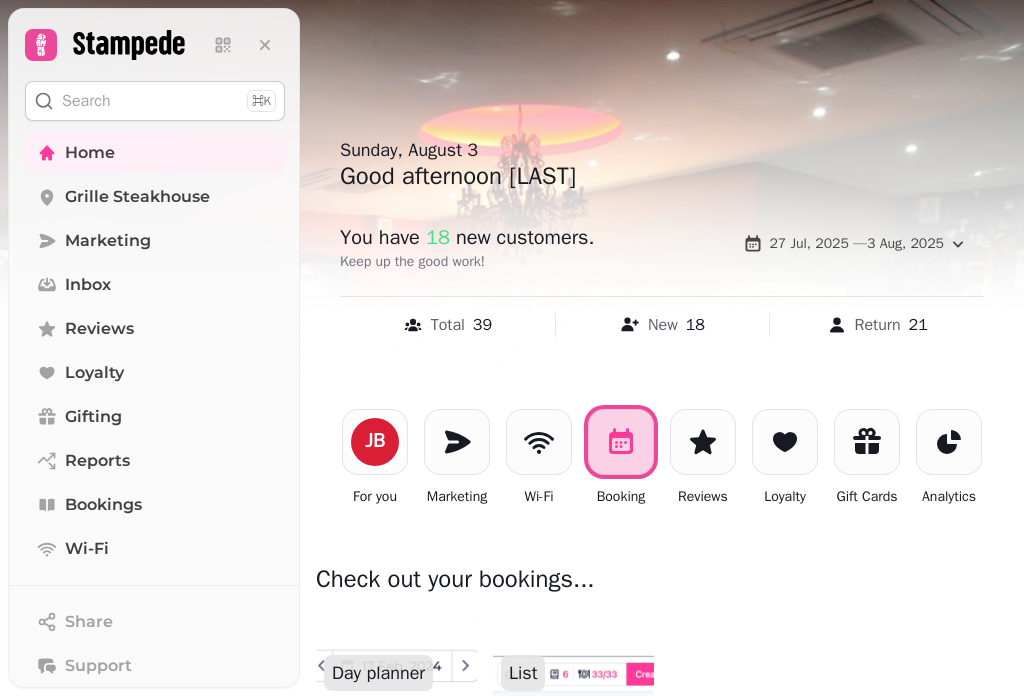 scroll, scrollTop: 400, scrollLeft: 0, axis: vertical 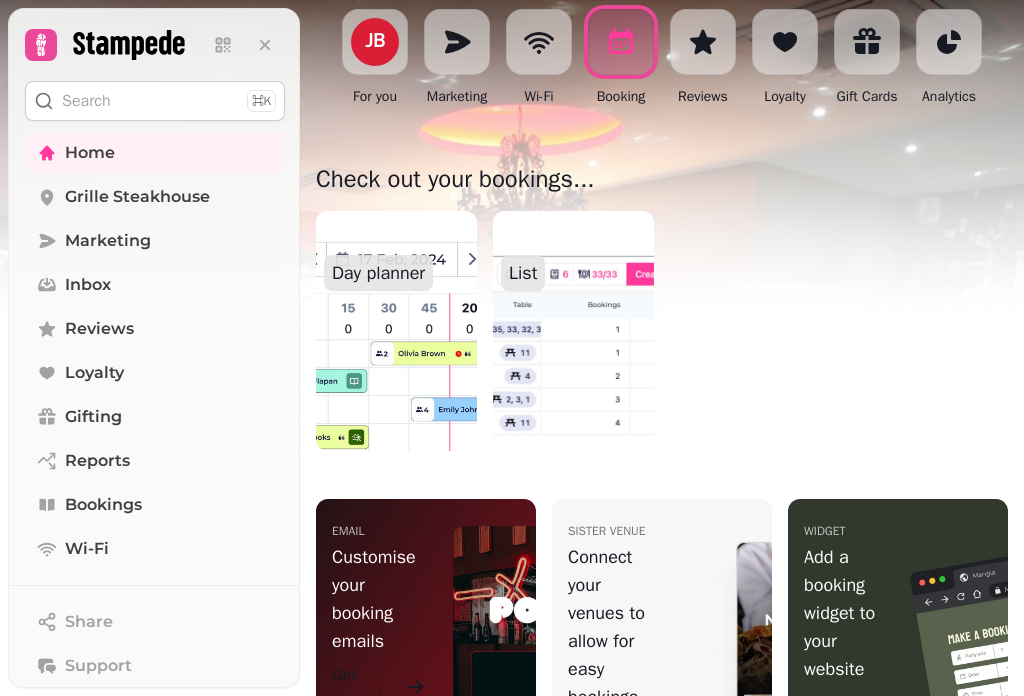 click at bounding box center (396, 331) 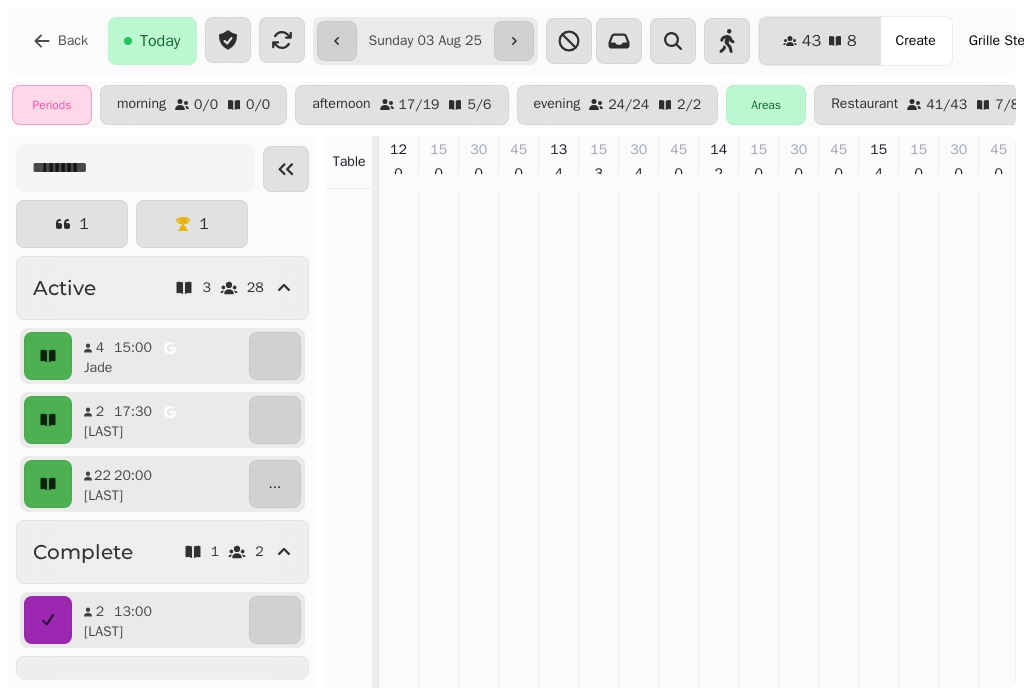 scroll, scrollTop: 0, scrollLeft: 750, axis: horizontal 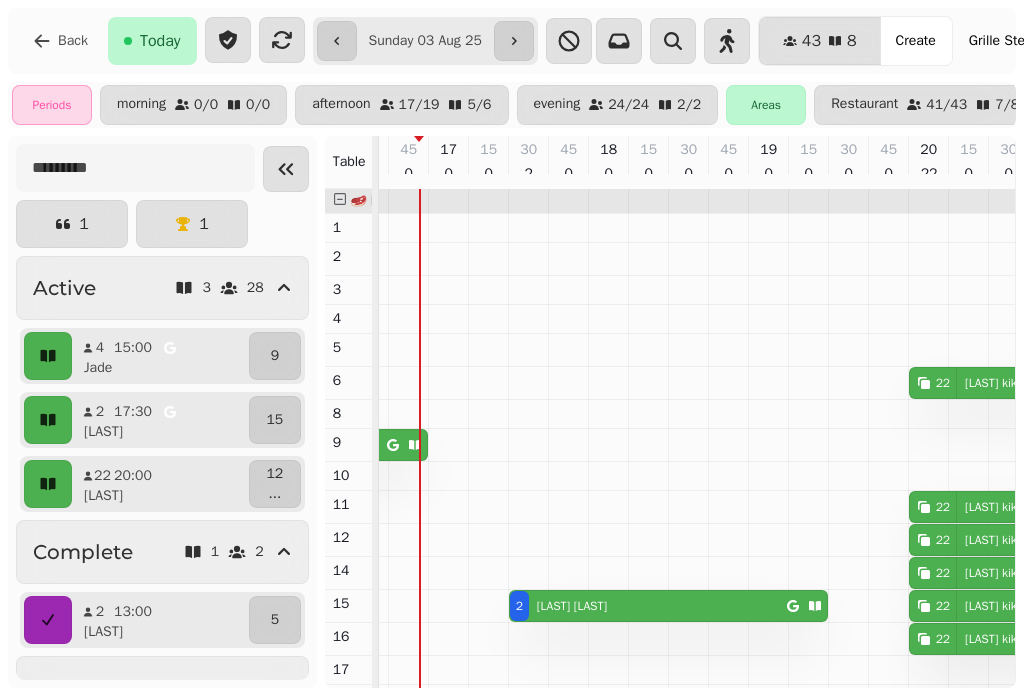 click on "**********" at bounding box center [425, 41] 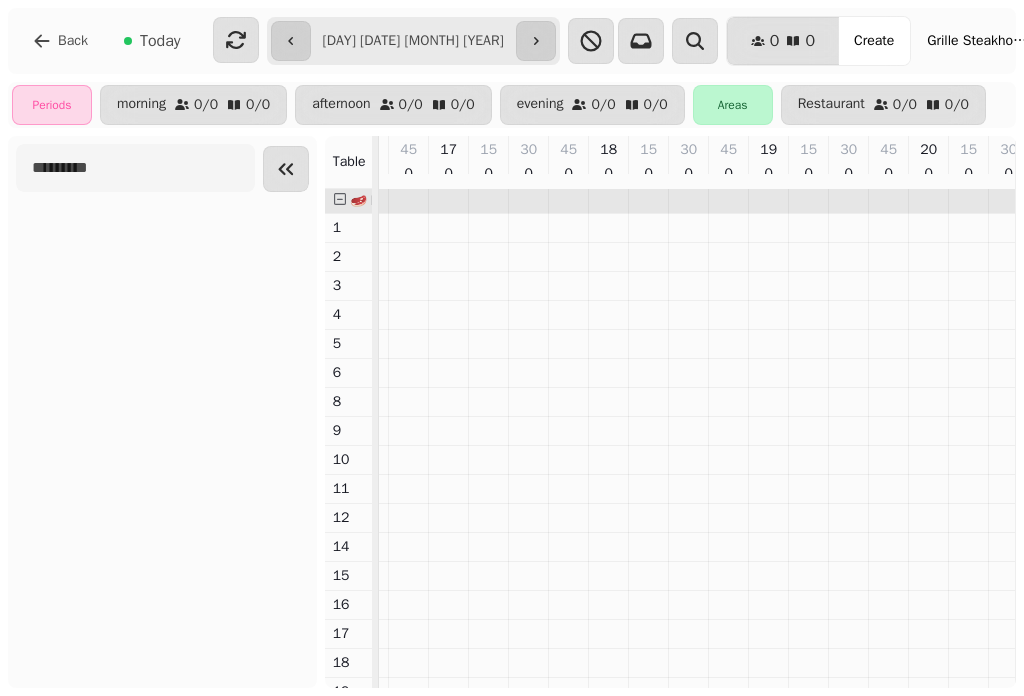 type on "**********" 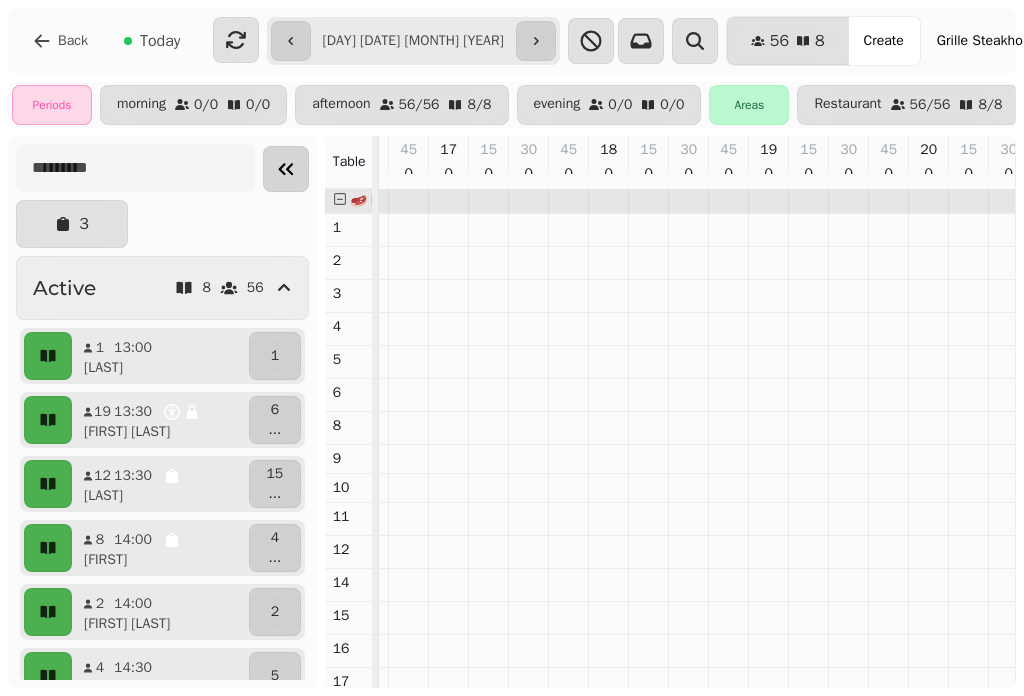 click 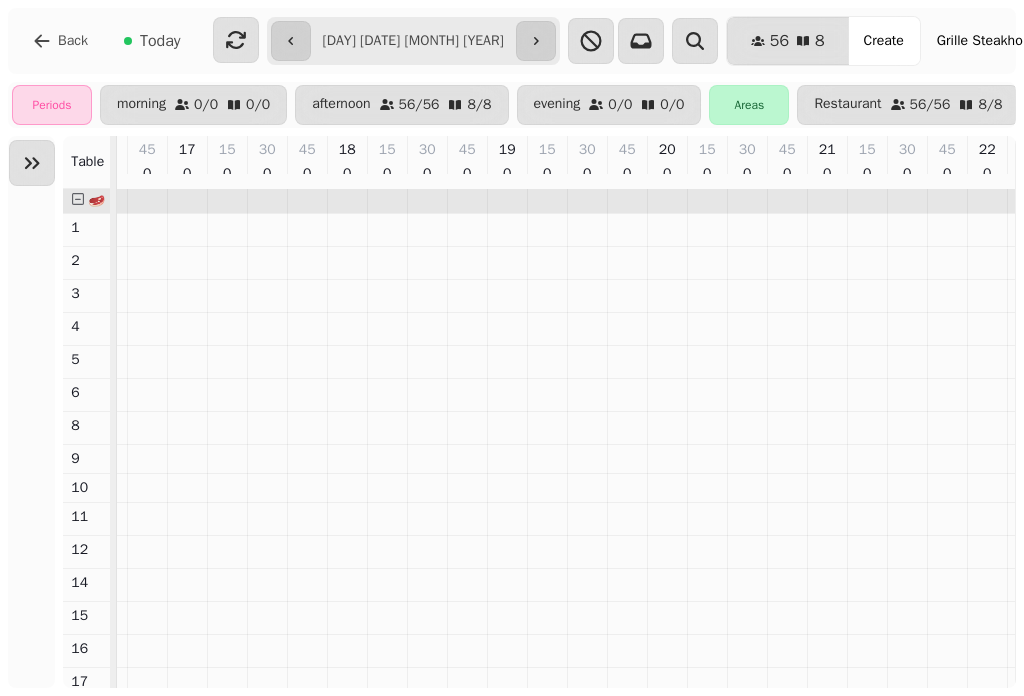 scroll, scrollTop: 0, scrollLeft: 917, axis: horizontal 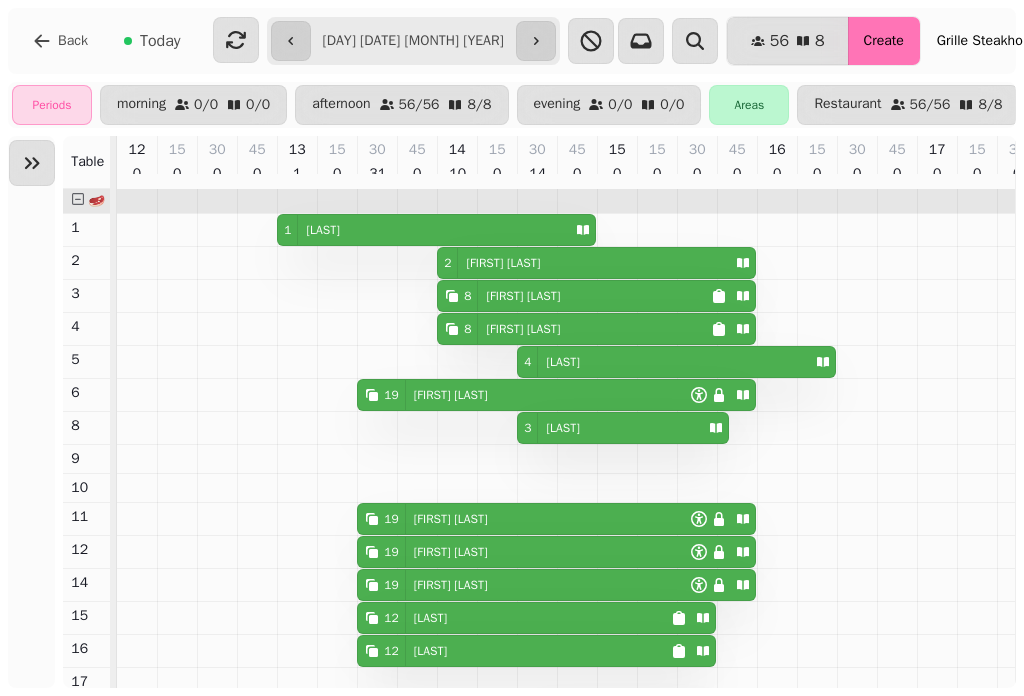 click on "Create" at bounding box center (884, 41) 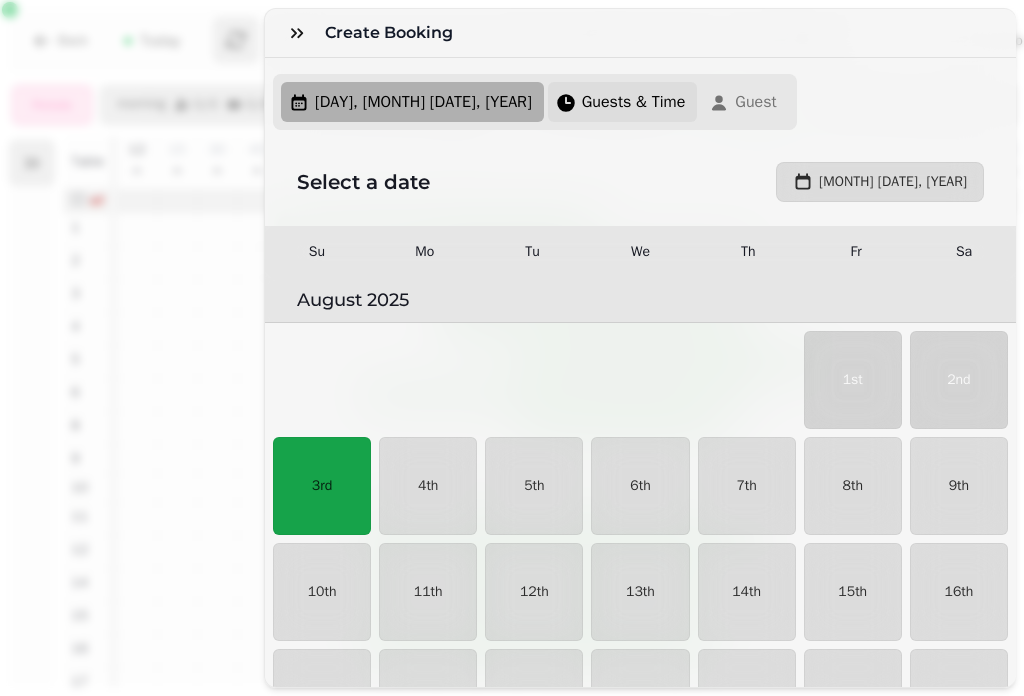 scroll, scrollTop: 2702, scrollLeft: 0, axis: vertical 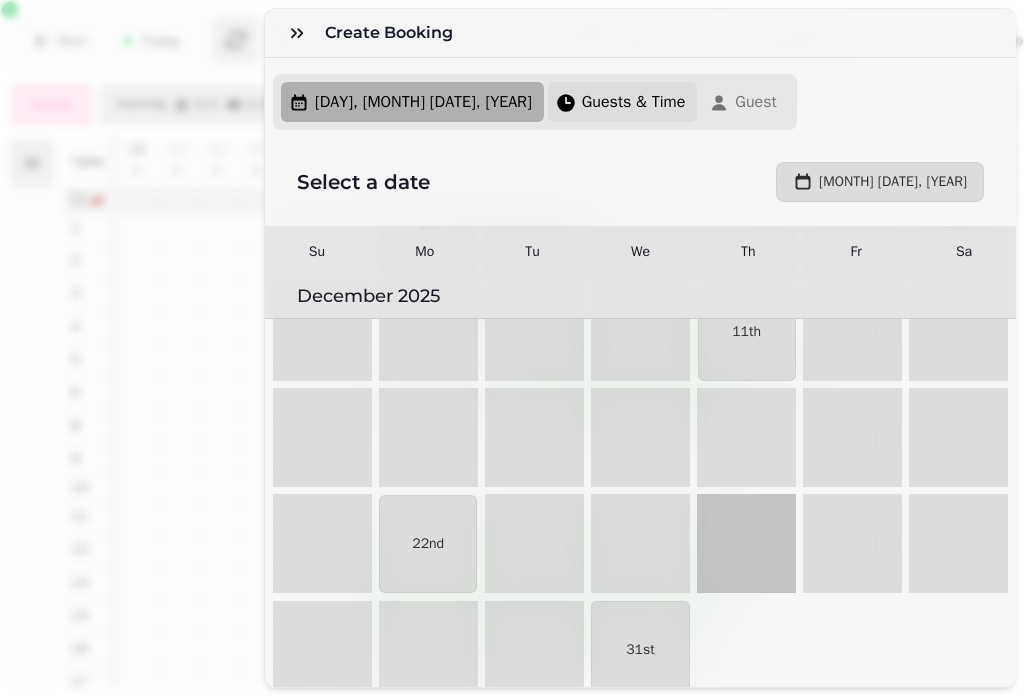 click on "Guests & Time" at bounding box center [634, 102] 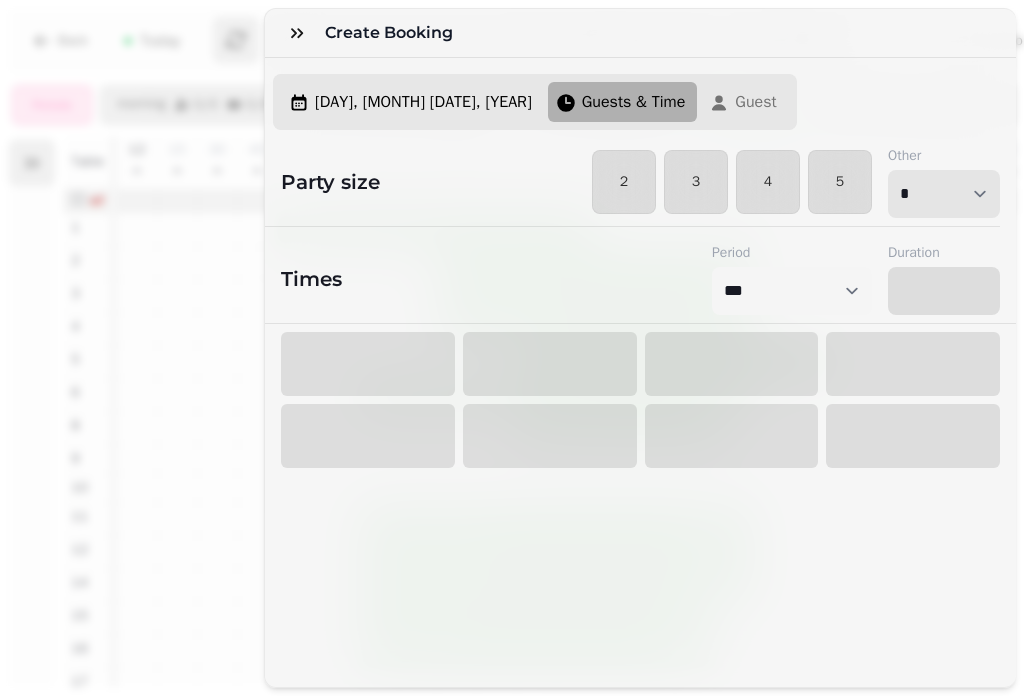 click on "* * * * * * * * * ** ** ** ** ** ** ** ** ** ** ** ** ** ** ** ** ** ** ** ** ** ** ** ** ** ** ** ** ** ** ** ** ** ** ** ** ** ** ** ** ** ** ** ** ** ** ** ** ** ** ** ** ** ** ** ** ** ** ** ** ** ** ** ** ** ** ** ** ** ** ** ** ** ** ** ** ** ** ** ** ** ** ** ** ** ** ** ** ** ** *** *** *** *** *** *** *** *** *** *** *** *** *** *** *** *** *** *** *** *** ***" at bounding box center (944, 194) 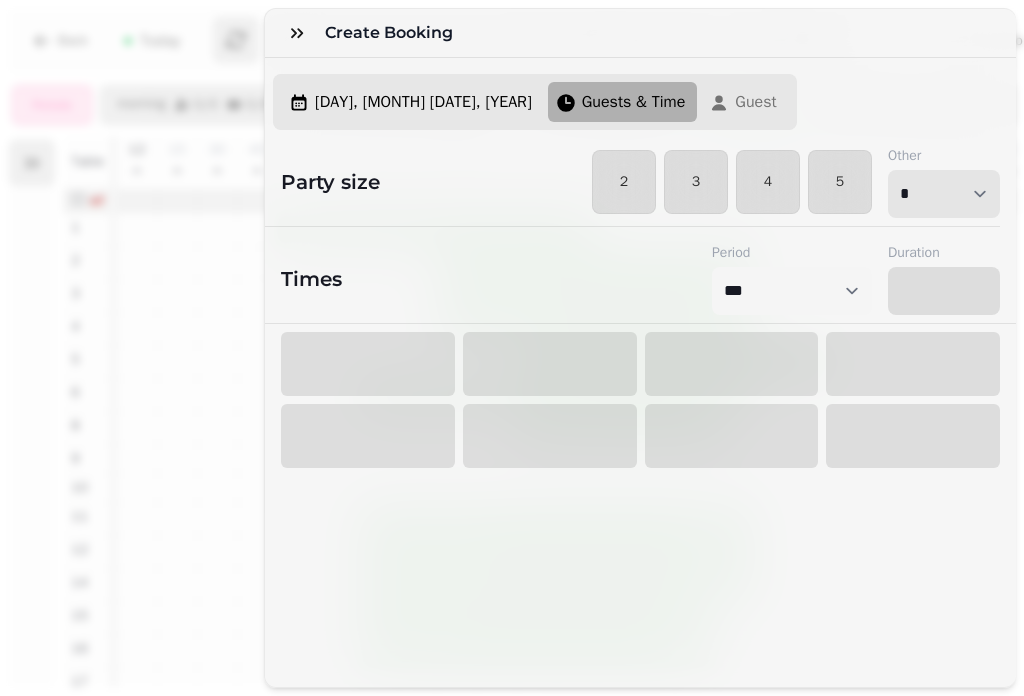 select on "**" 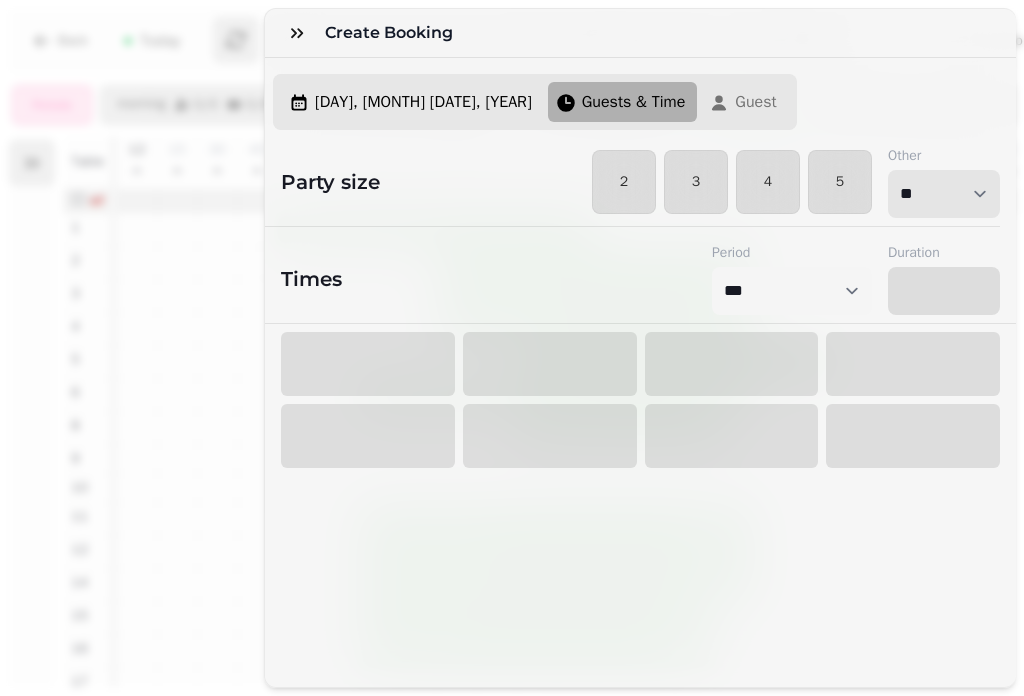 click on "* * * * * * * * * ** ** ** ** ** ** ** ** ** ** ** ** ** ** ** ** ** ** ** ** ** ** ** ** ** ** ** ** ** ** ** ** ** ** ** ** ** ** ** ** ** ** ** ** ** ** ** ** ** ** ** ** ** ** ** ** ** ** ** ** ** ** ** ** ** ** ** ** ** ** ** ** ** ** ** ** ** ** ** ** ** ** ** ** ** ** ** ** ** ** *** *** *** *** *** *** *** *** *** *** *** *** *** *** *** *** *** *** *** *** ***" at bounding box center (944, 194) 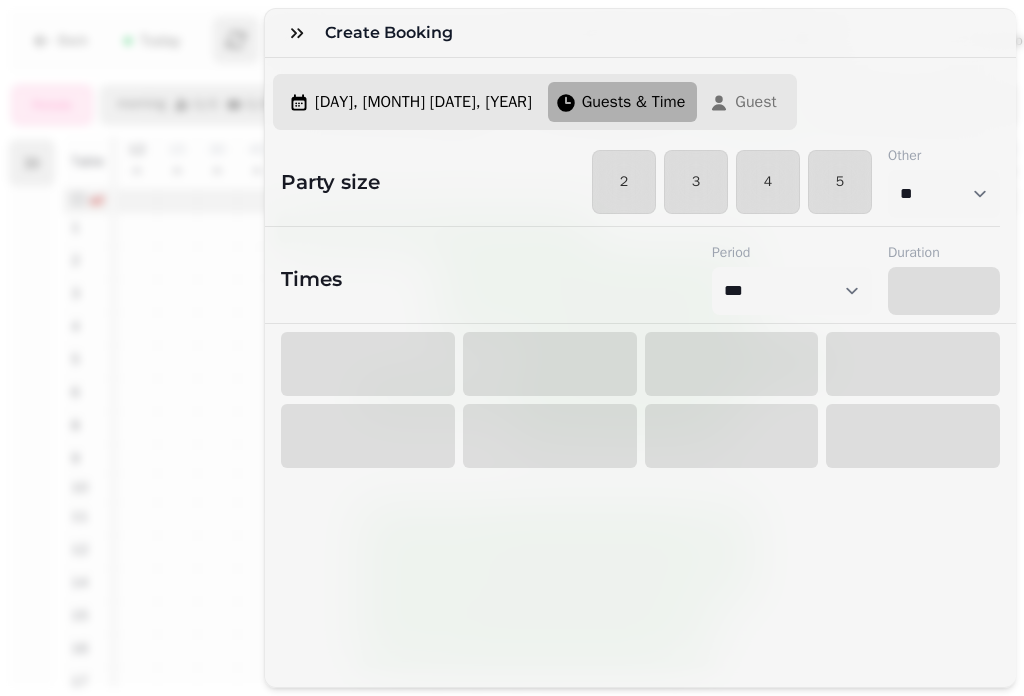click on "Guests & Time" at bounding box center (634, 102) 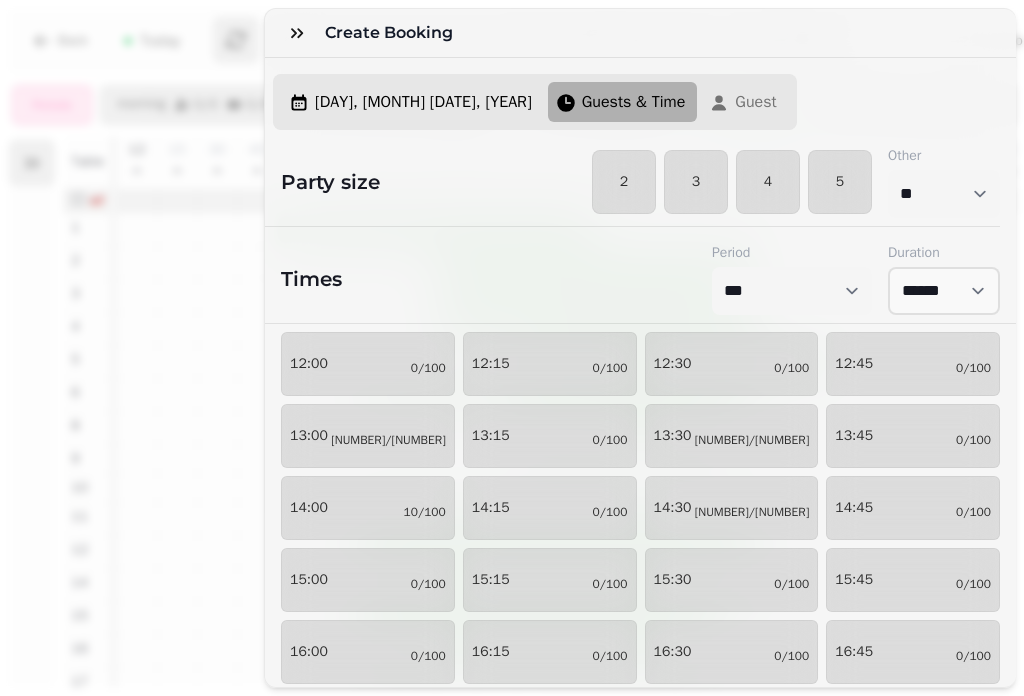 click on "Guests & Time" at bounding box center (634, 102) 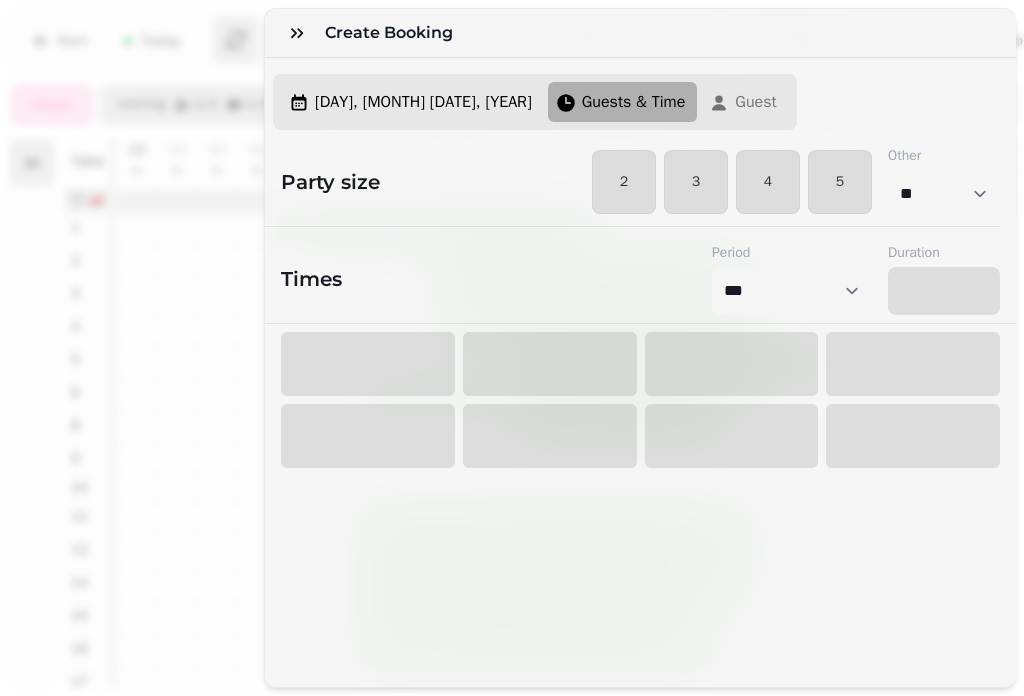 select on "****" 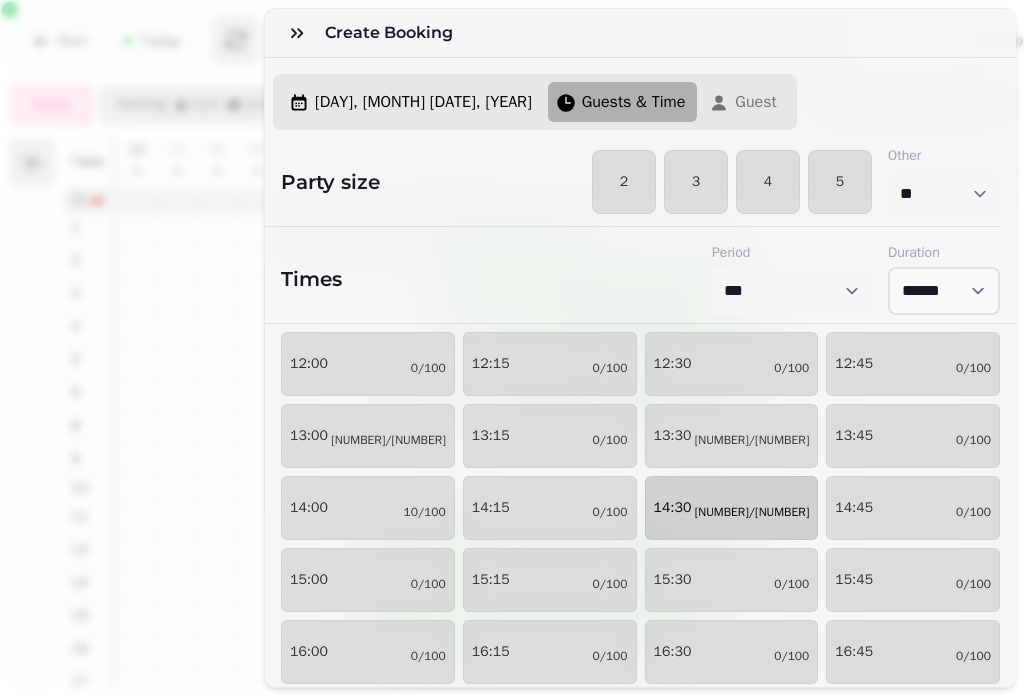 click on "[TIME] [DATE]" at bounding box center (732, 508) 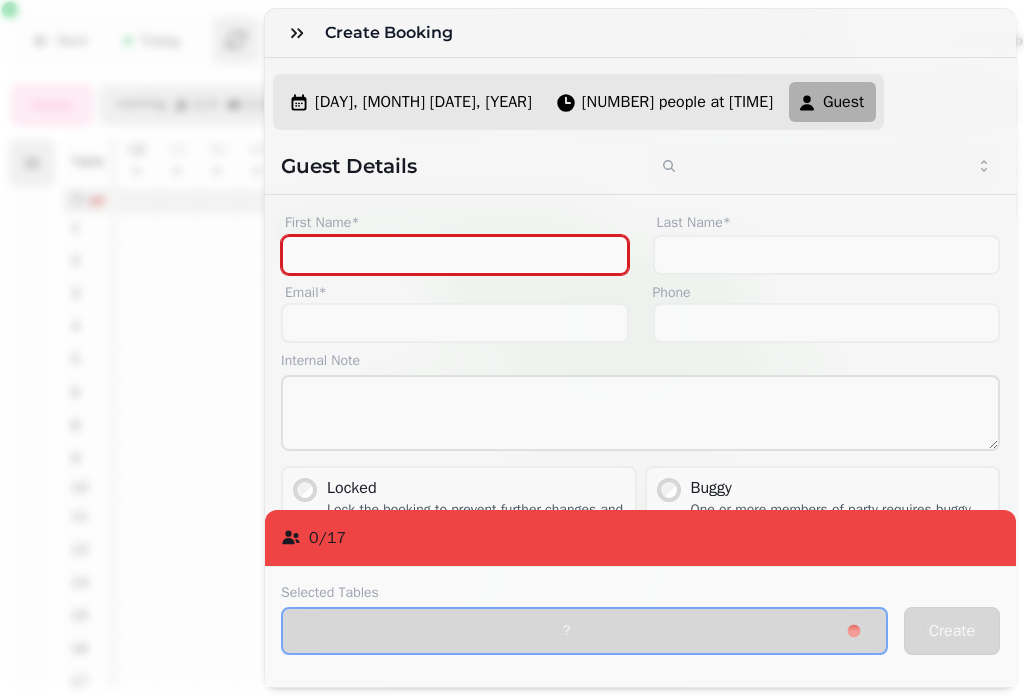 click on "First Name*" at bounding box center [455, 255] 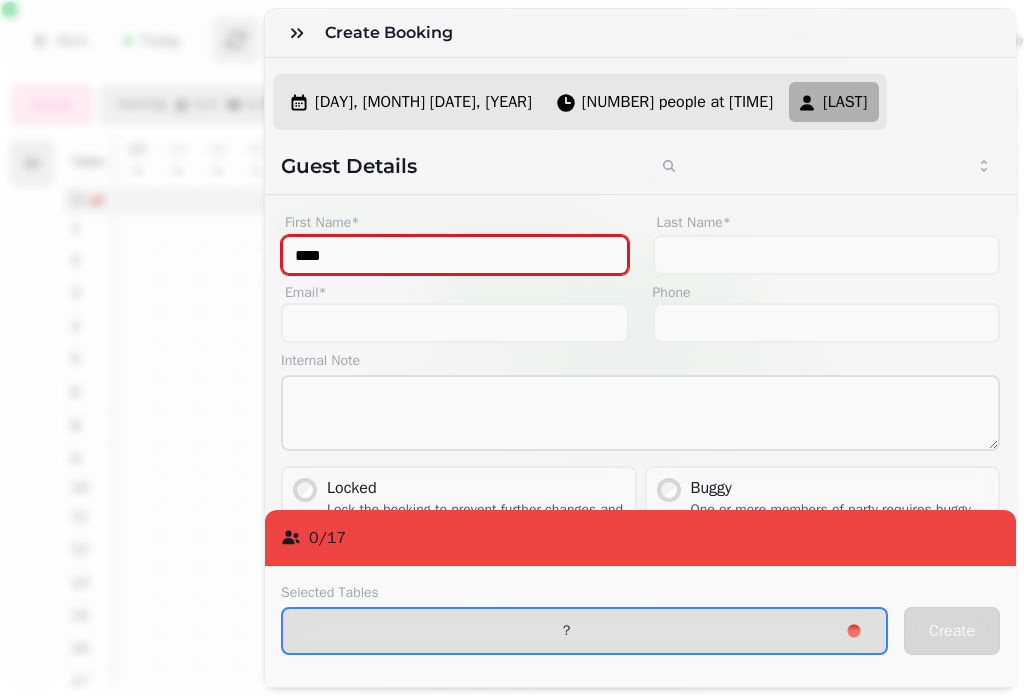 type on "****" 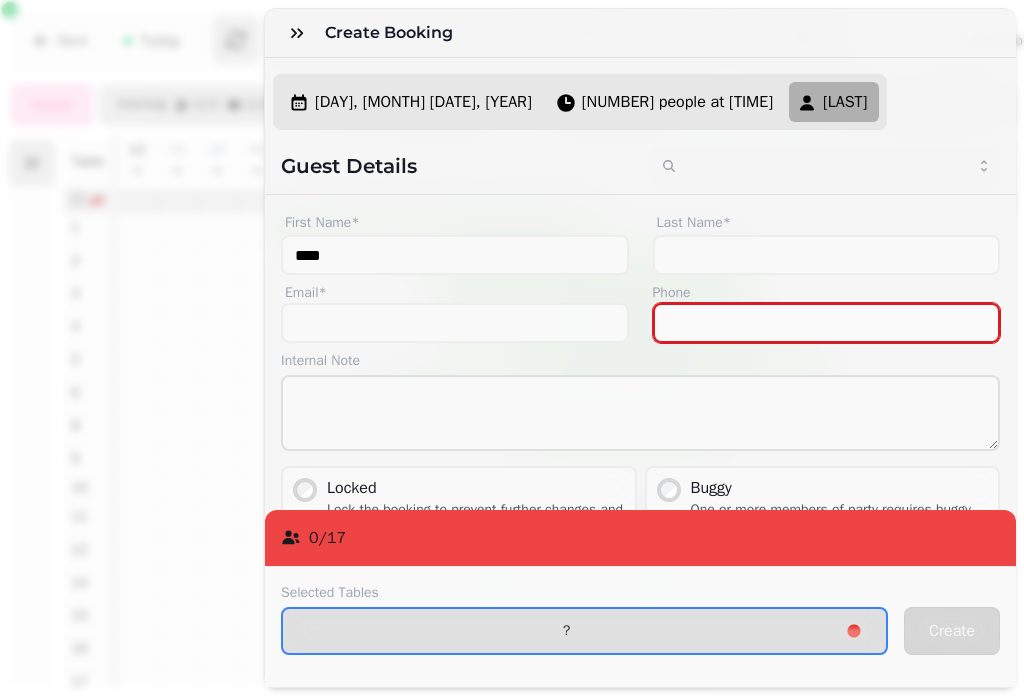click on "Phone" at bounding box center (827, 323) 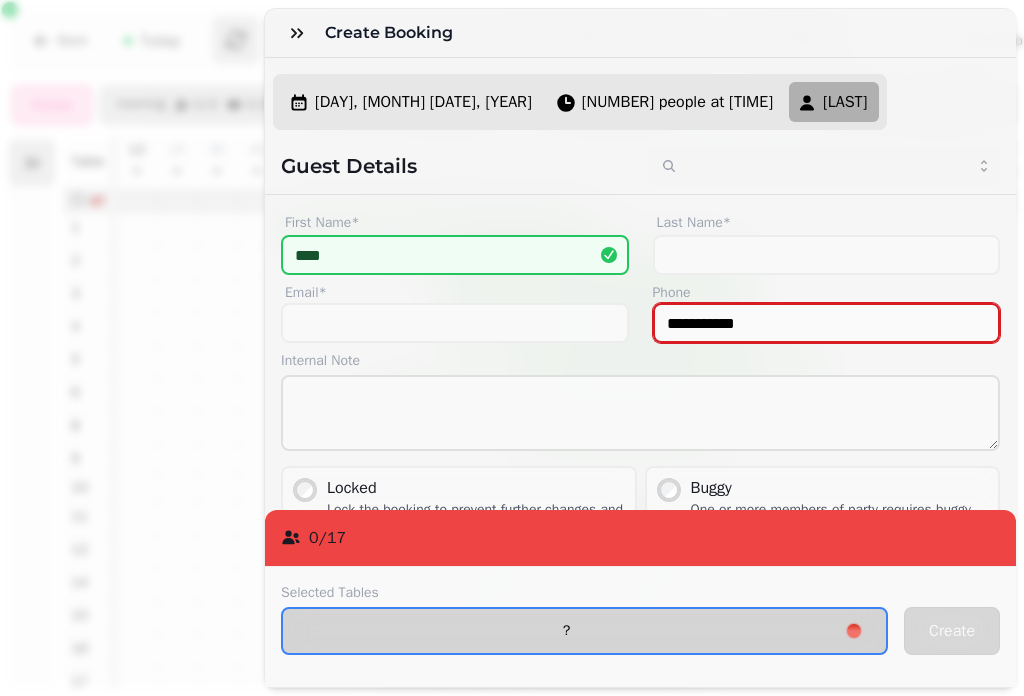 type on "**********" 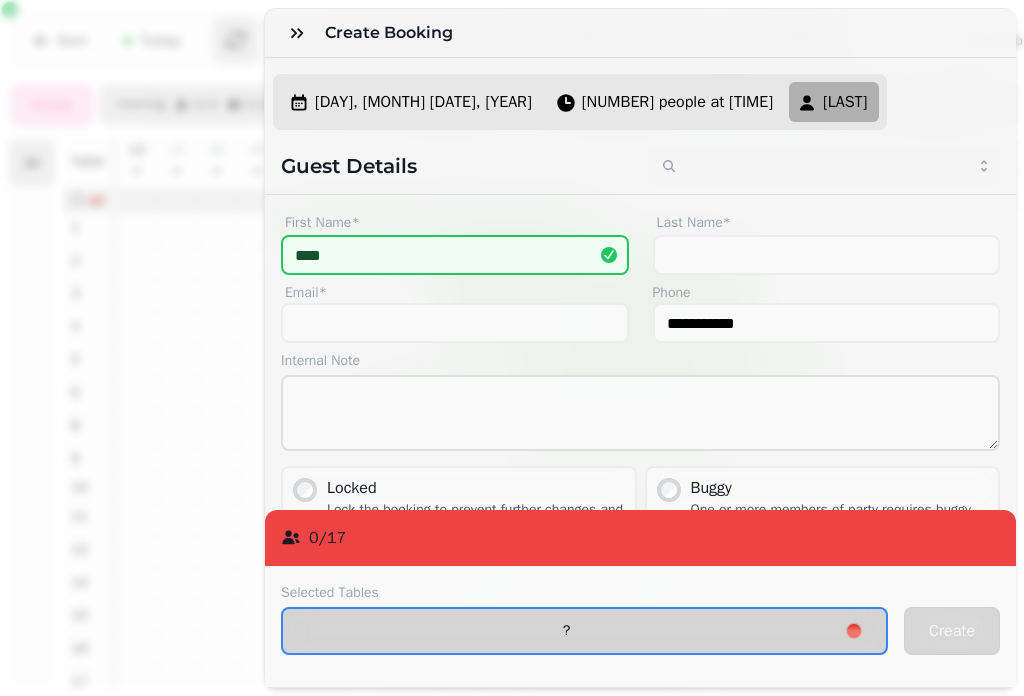 click on "?" at bounding box center [584, 631] 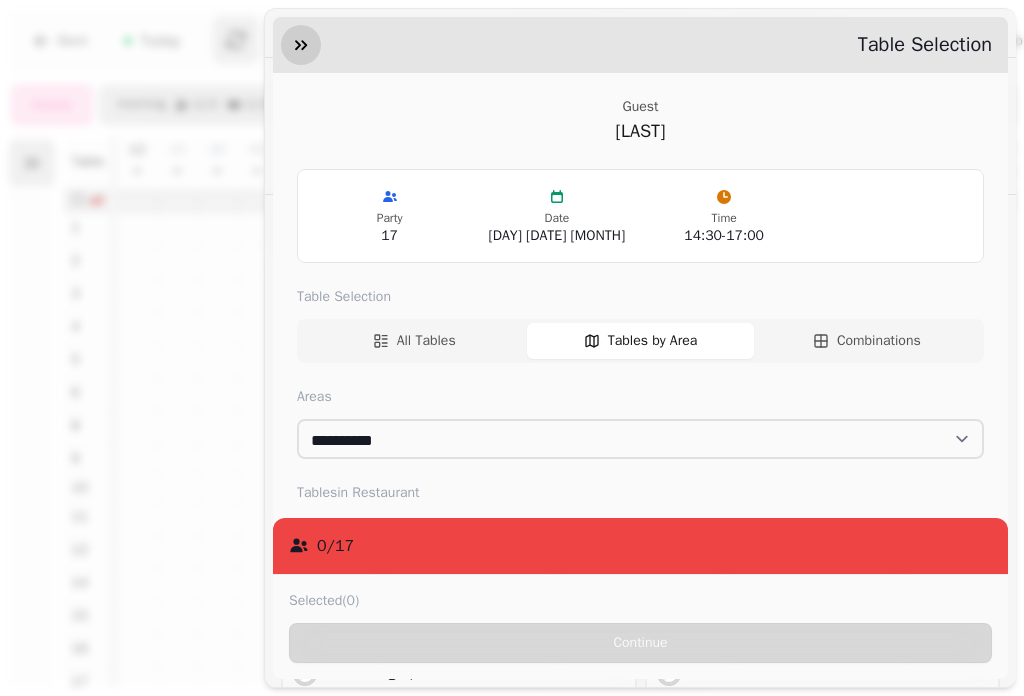 click 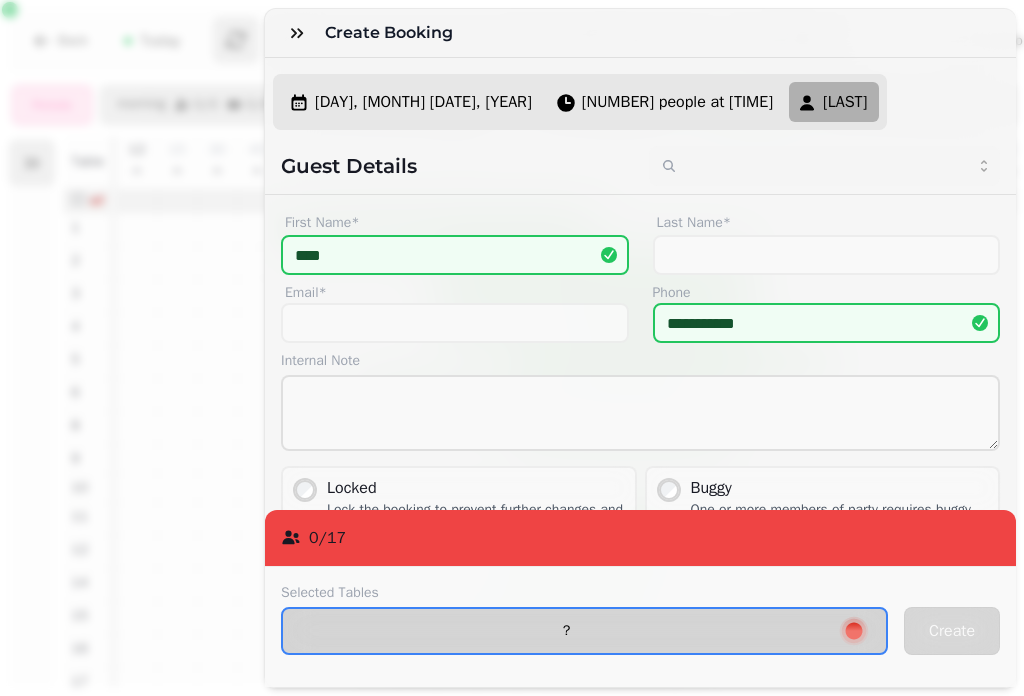 click on "?" at bounding box center (566, 631) 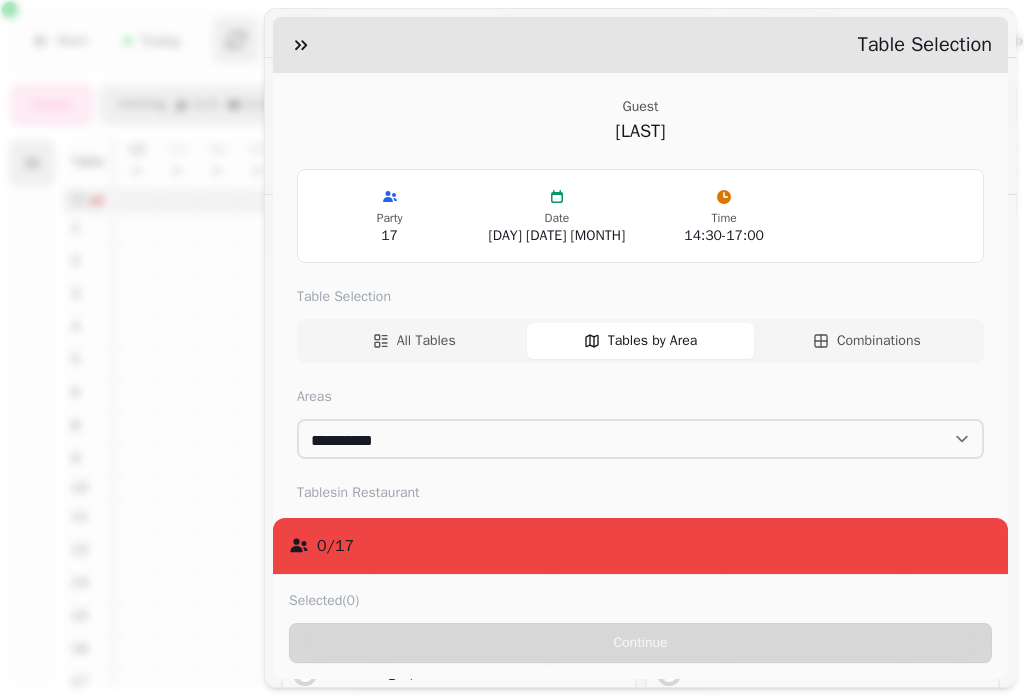 click on "[NUMBER] / [NUMBER]" at bounding box center (640, 546) 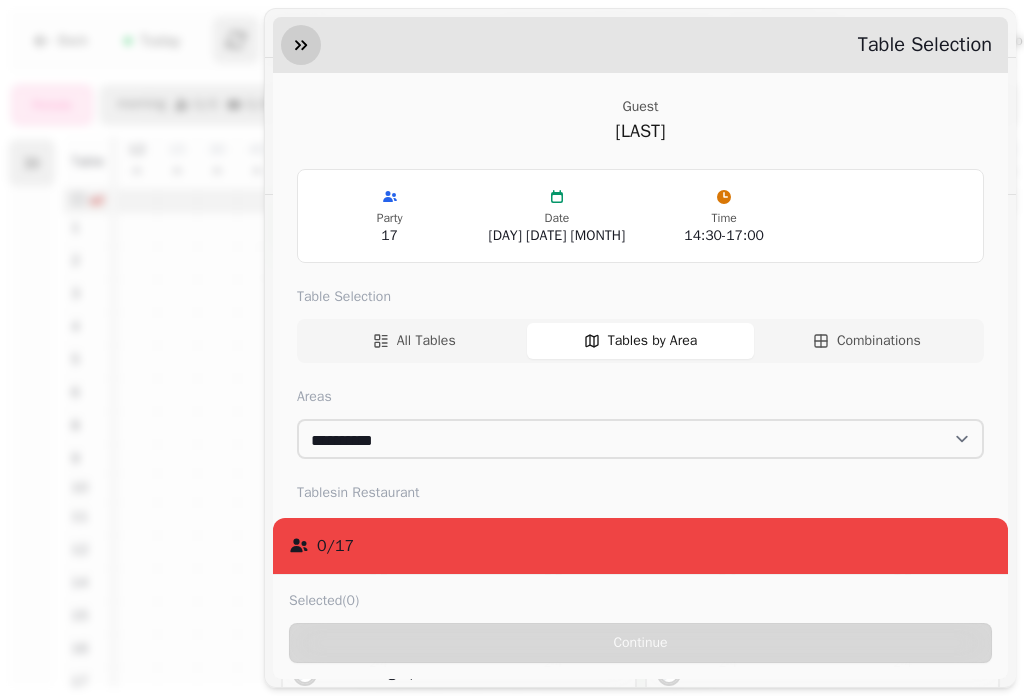 click 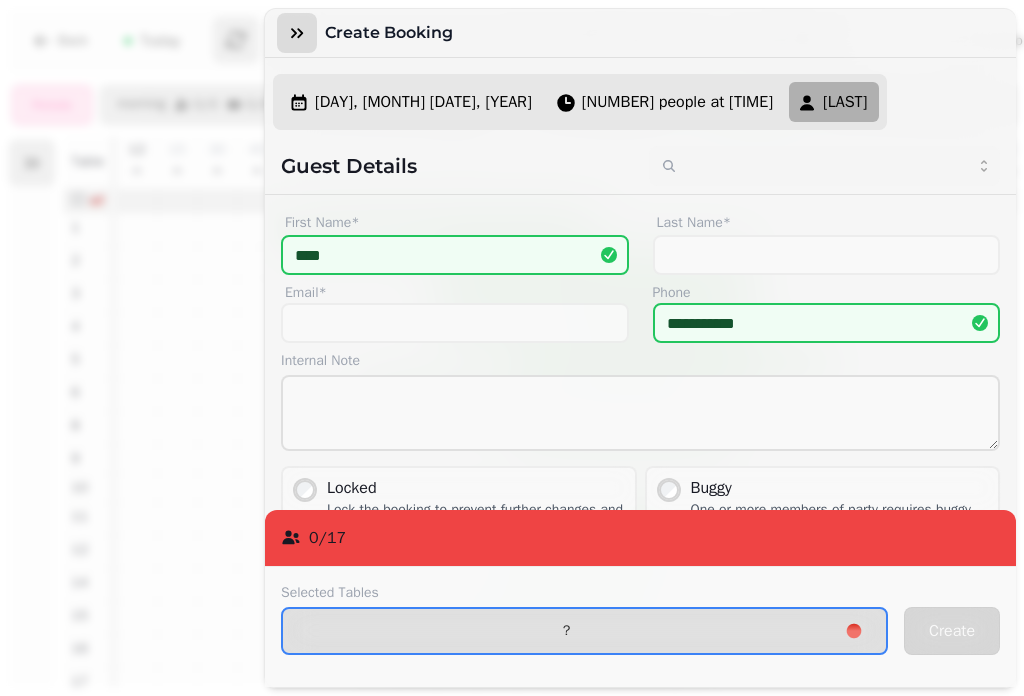 click 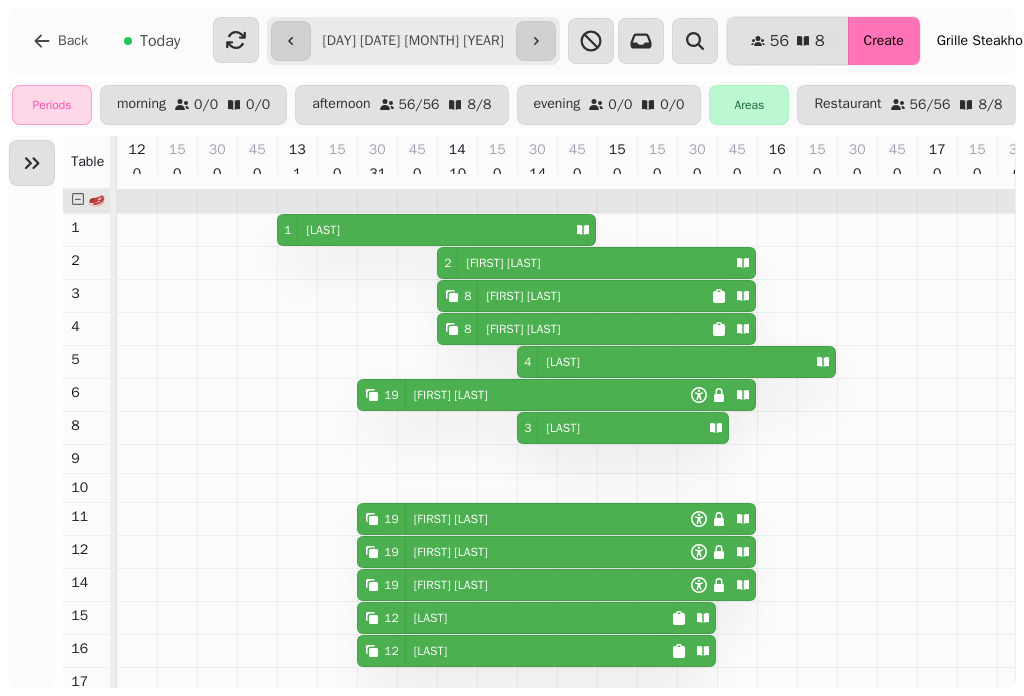 click on "Create" at bounding box center [884, 41] 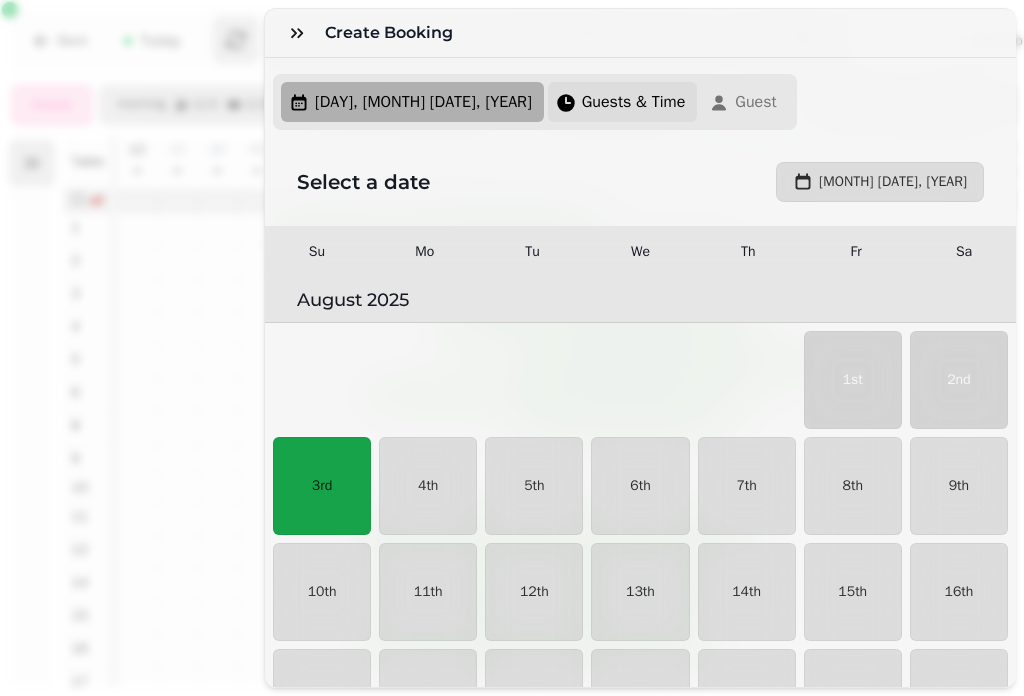 scroll, scrollTop: 2702, scrollLeft: 0, axis: vertical 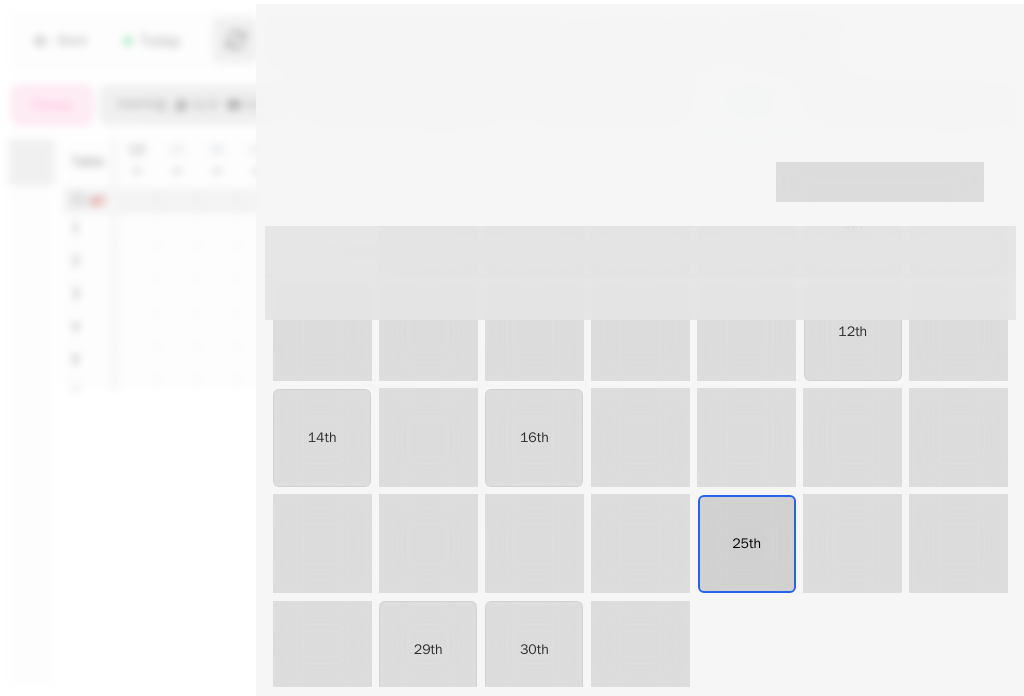 click on "25th" at bounding box center (746, 544) 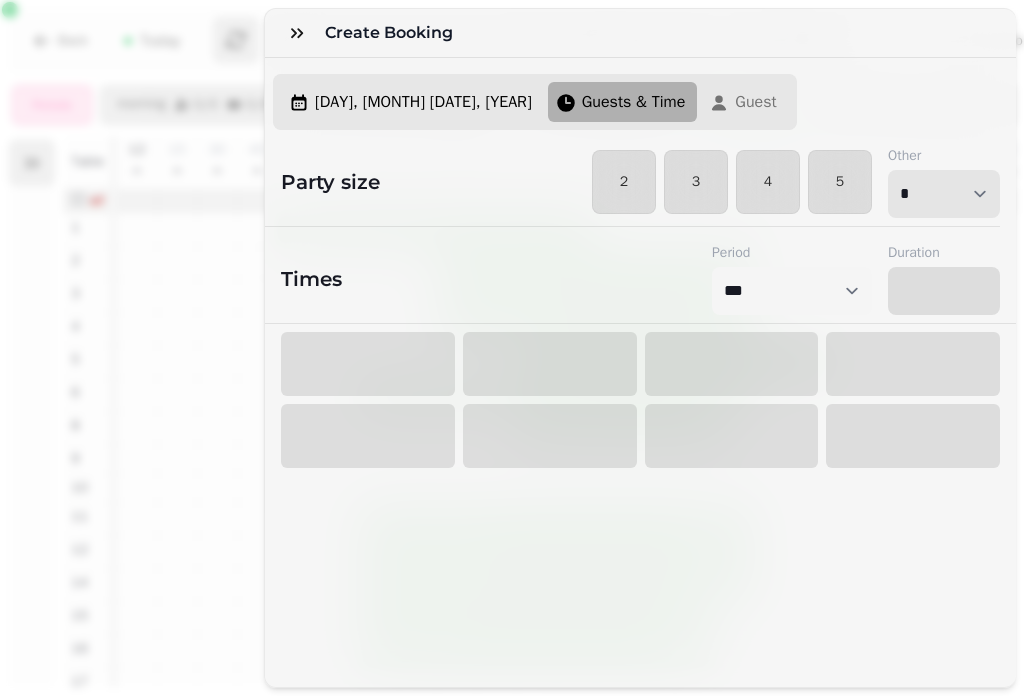 click on "* * * * * * * * * ** ** ** ** ** ** ** ** ** ** ** ** ** ** ** ** ** ** ** ** ** ** ** ** ** ** ** ** ** ** ** ** ** ** ** ** ** ** ** ** ** ** ** ** ** ** ** ** ** ** ** ** ** ** ** ** ** ** ** ** ** ** ** ** ** ** ** ** ** ** ** ** ** ** ** ** ** ** ** ** ** ** ** ** ** ** ** ** ** ** *** *** *** *** *** *** *** *** *** *** *** *** *** *** *** *** *** *** *** *** ***" at bounding box center (944, 194) 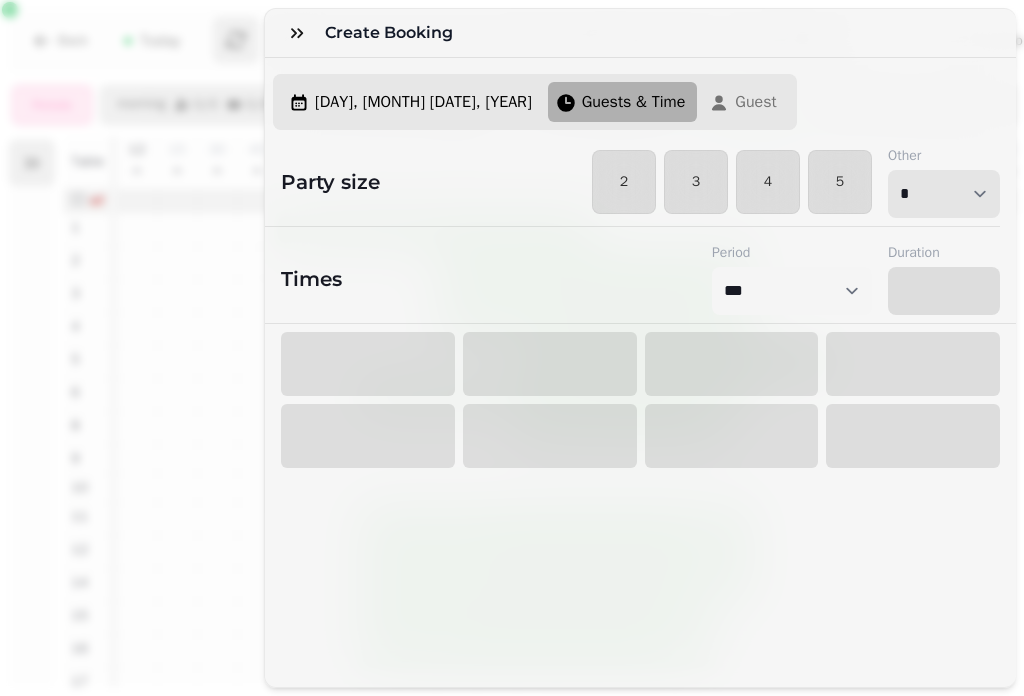 select on "****" 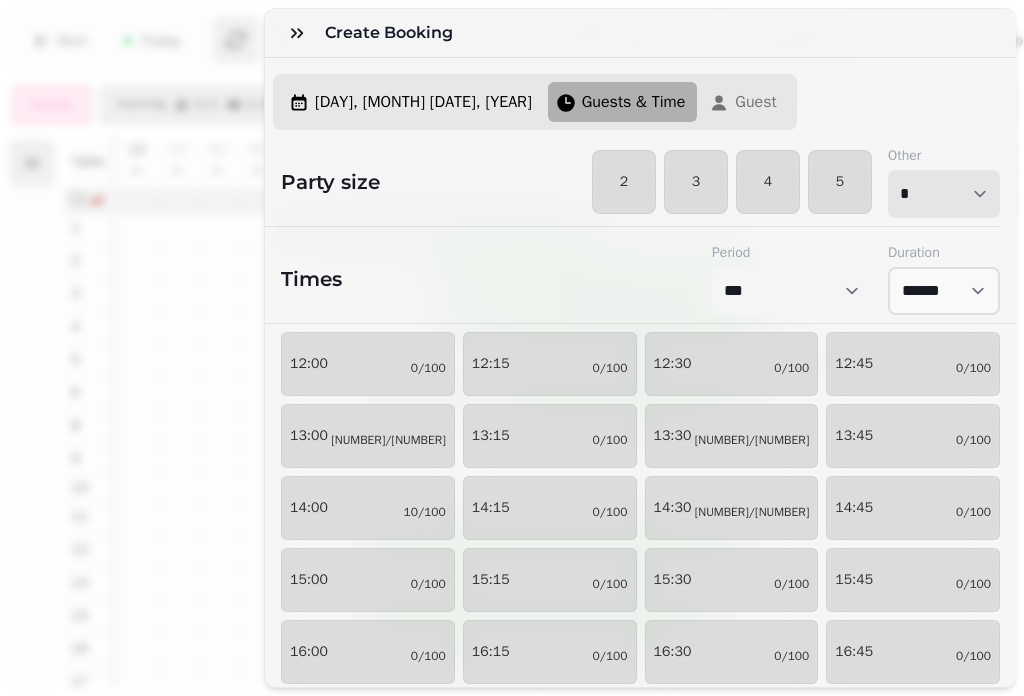 select on "**" 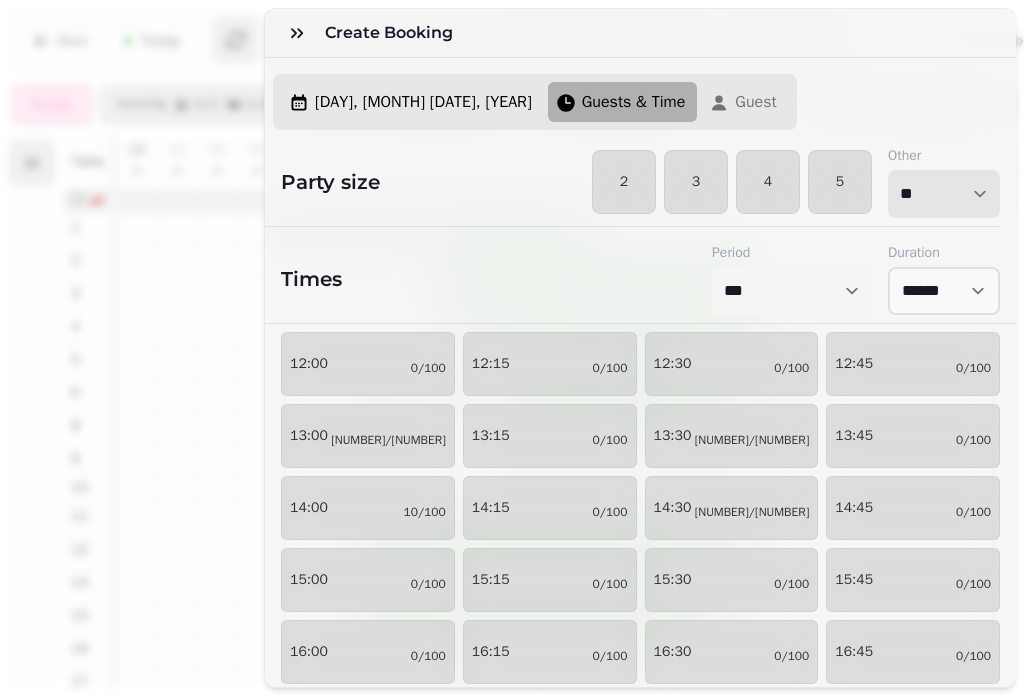 click on "* * * * * * * * * ** ** ** ** ** ** ** ** ** ** ** ** ** ** ** ** ** ** ** ** ** ** ** ** ** ** ** ** ** ** ** ** ** ** ** ** ** ** ** ** ** ** ** ** ** ** ** ** ** ** ** ** ** ** ** ** ** ** ** ** ** ** ** ** ** ** ** ** ** ** ** ** ** ** ** ** ** ** ** ** ** ** ** ** ** ** ** ** ** ** *** *** *** *** *** *** *** *** *** *** *** *** *** *** *** *** *** *** *** *** ***" at bounding box center [944, 194] 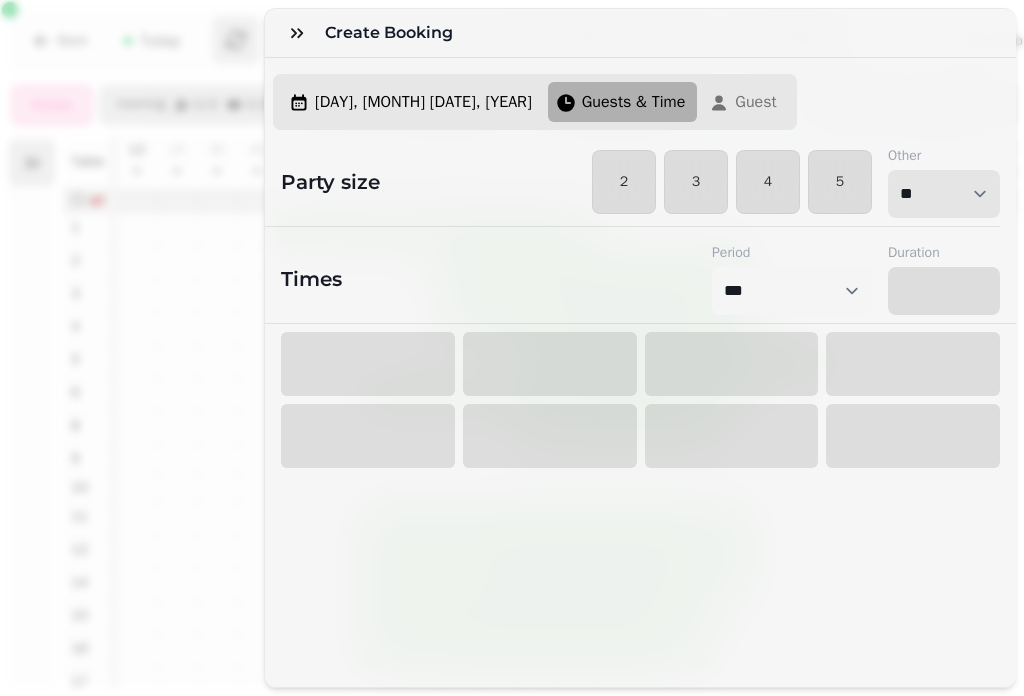 select on "****" 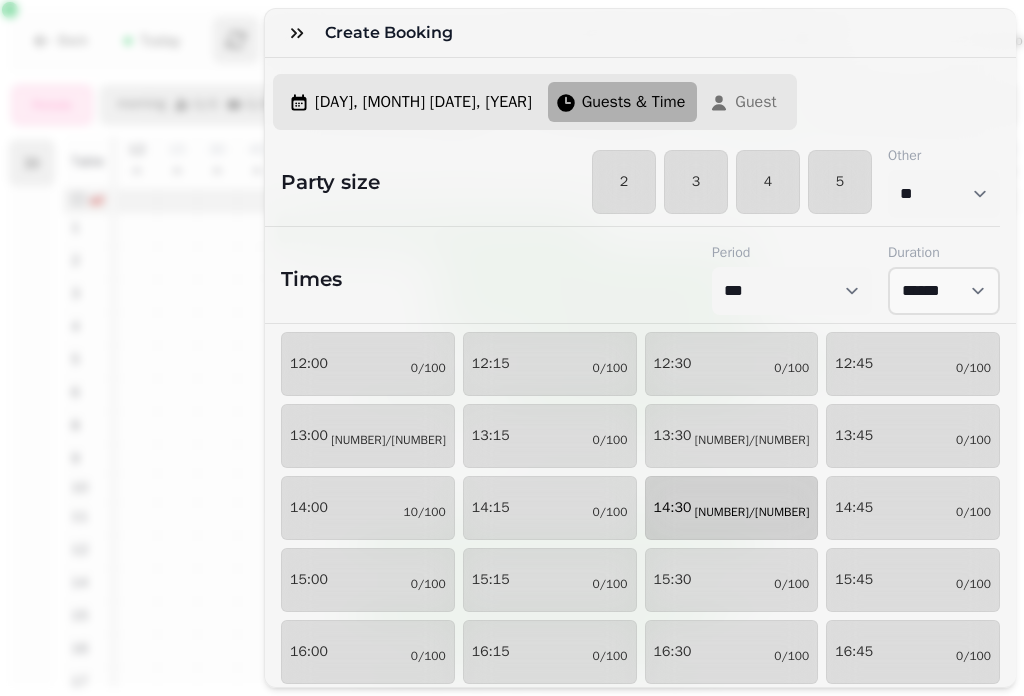click on "[TIME] [DATE]" at bounding box center [732, 508] 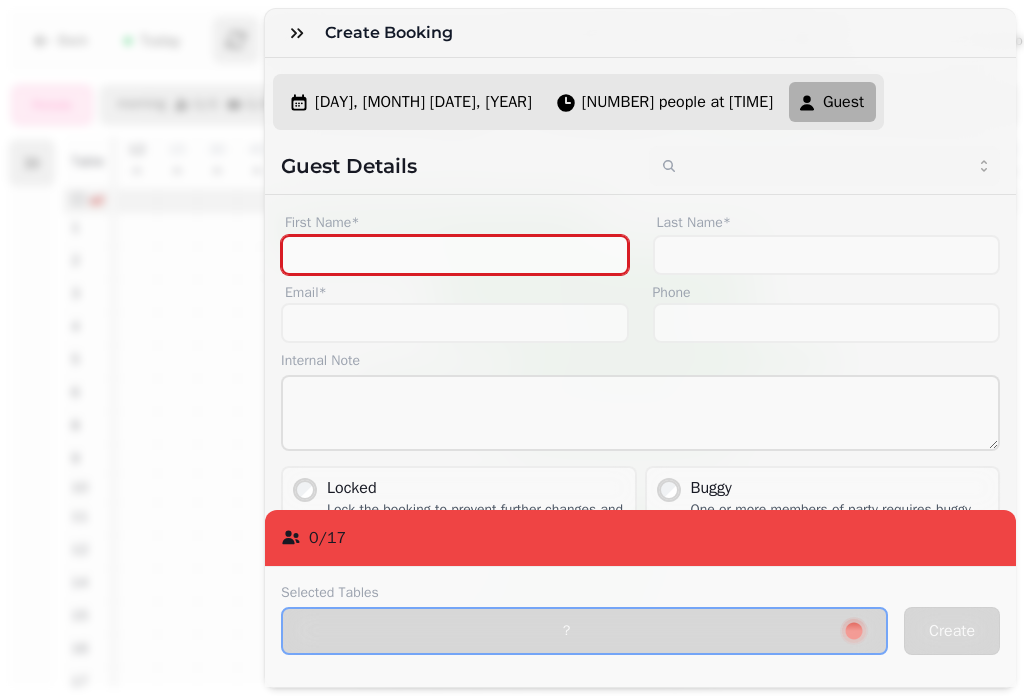 click on "First Name*" at bounding box center (455, 255) 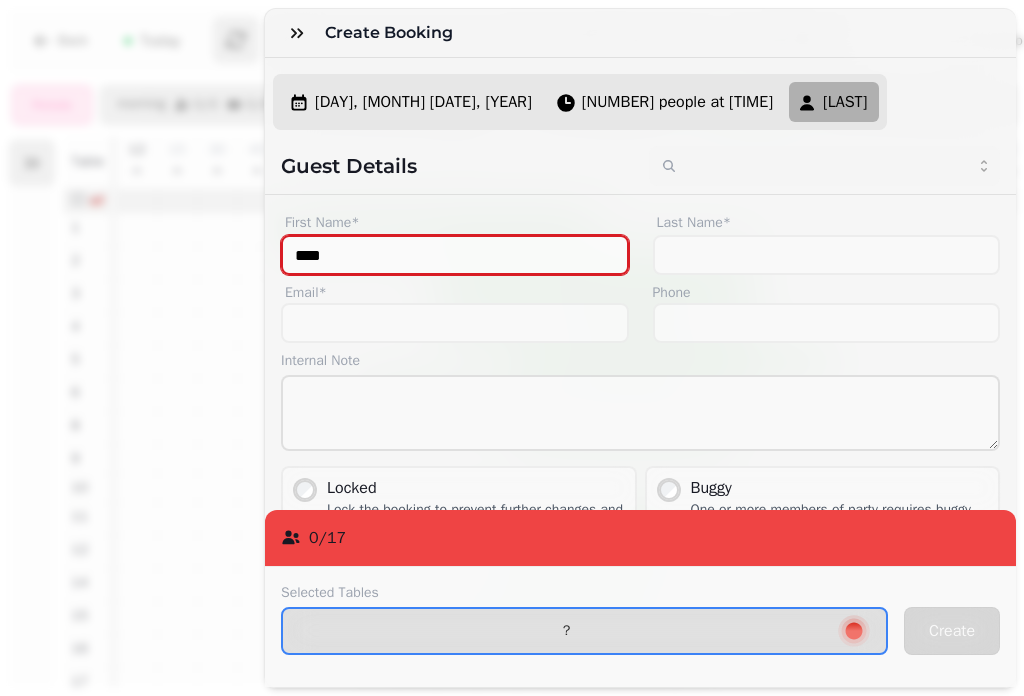 type on "****" 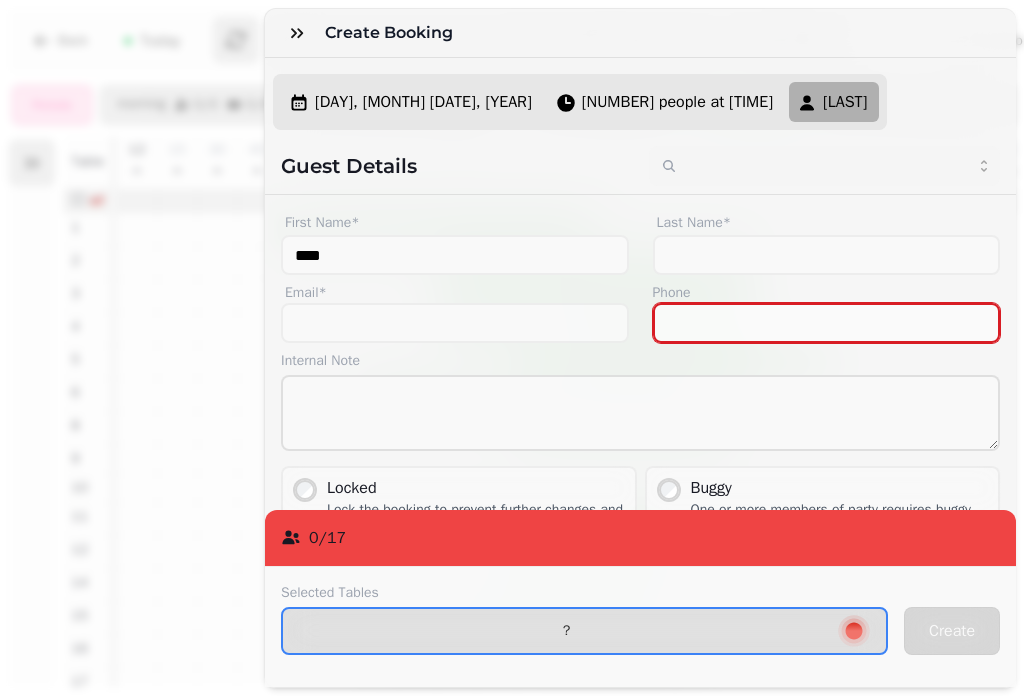 click on "Phone" at bounding box center [827, 323] 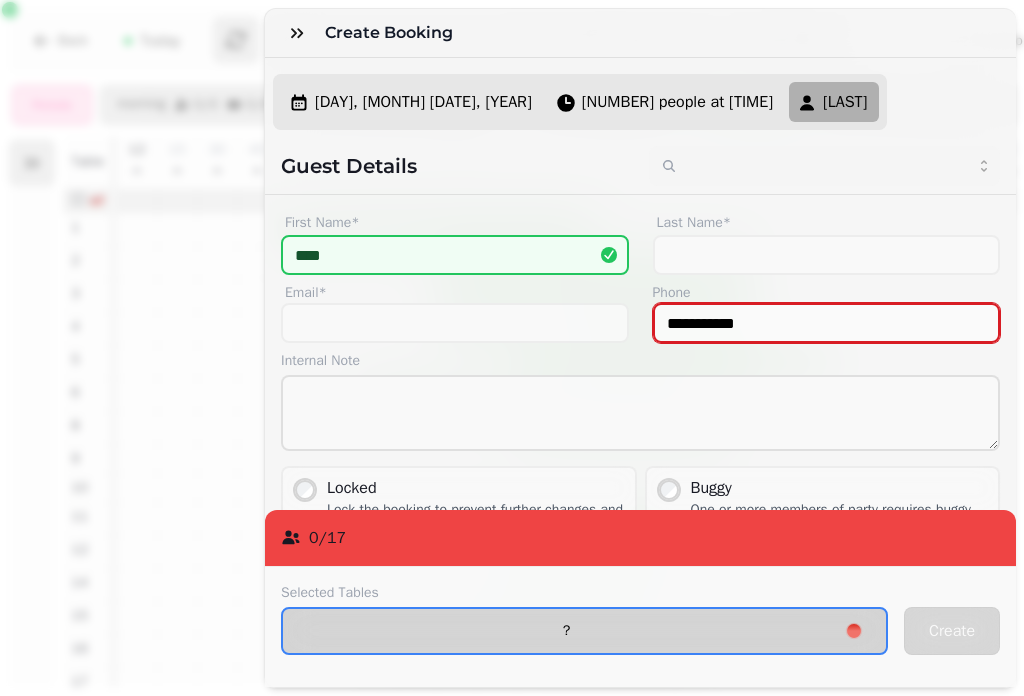 type on "**********" 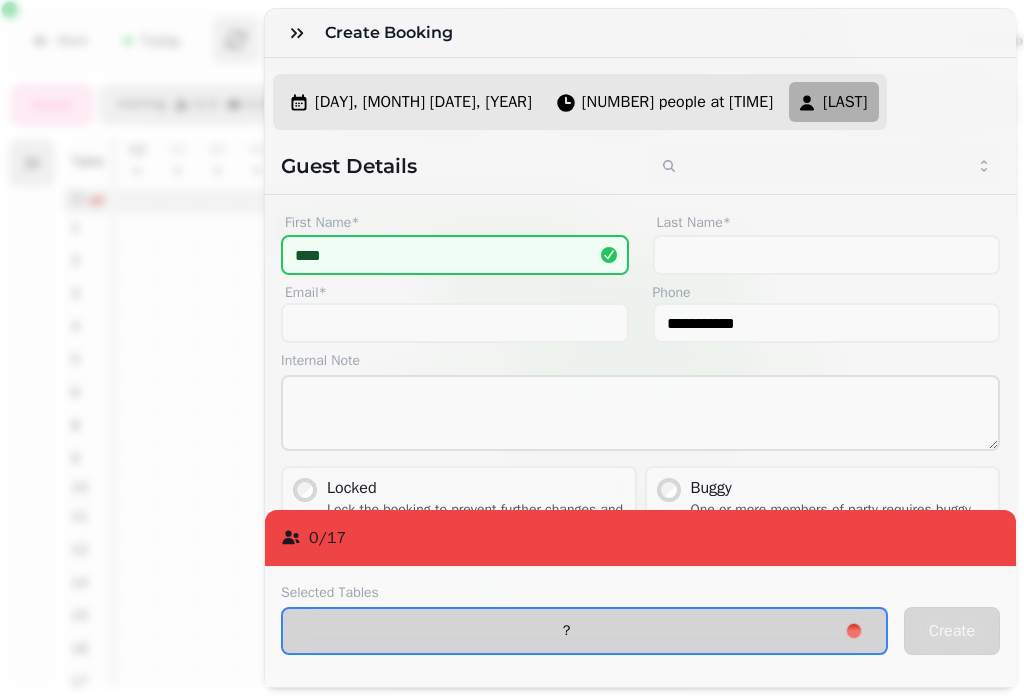 click on "?" at bounding box center (566, 631) 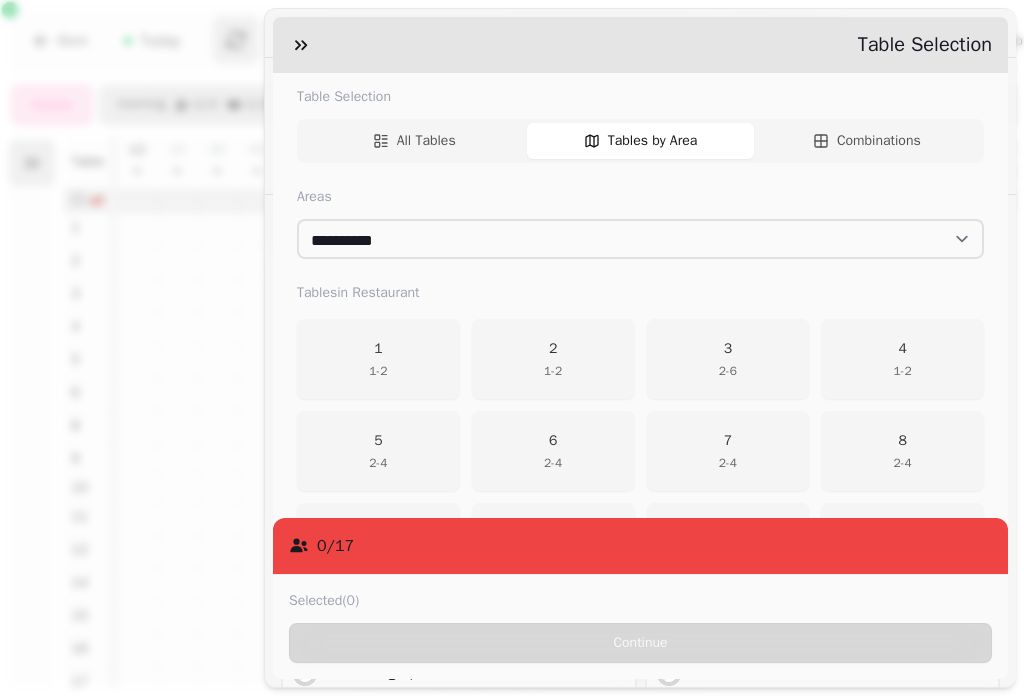 scroll, scrollTop: 500, scrollLeft: 0, axis: vertical 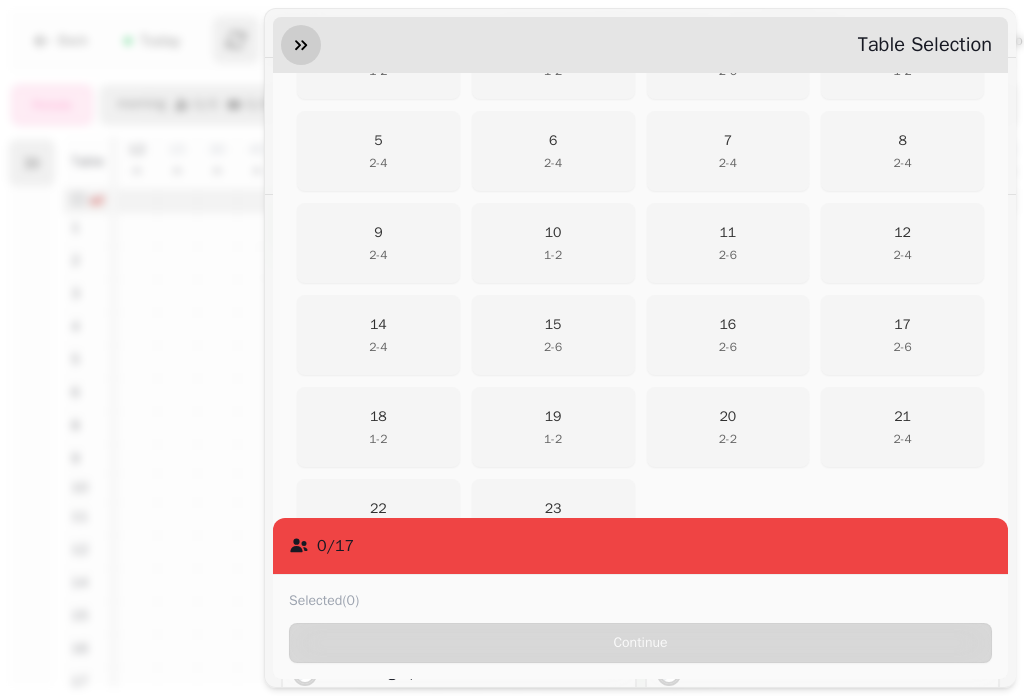 click 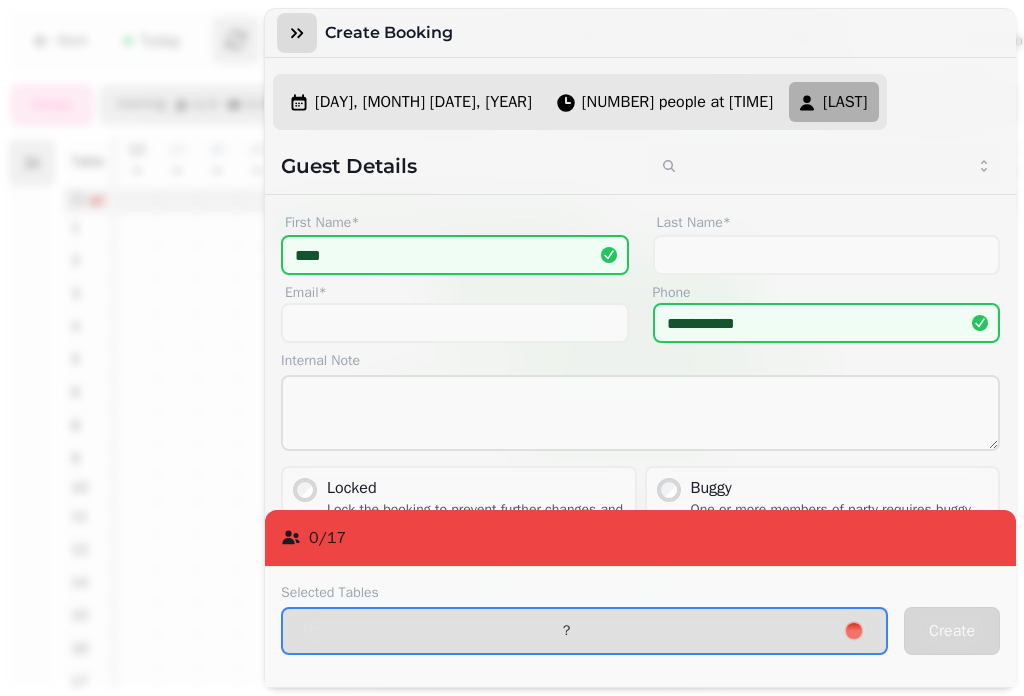 click 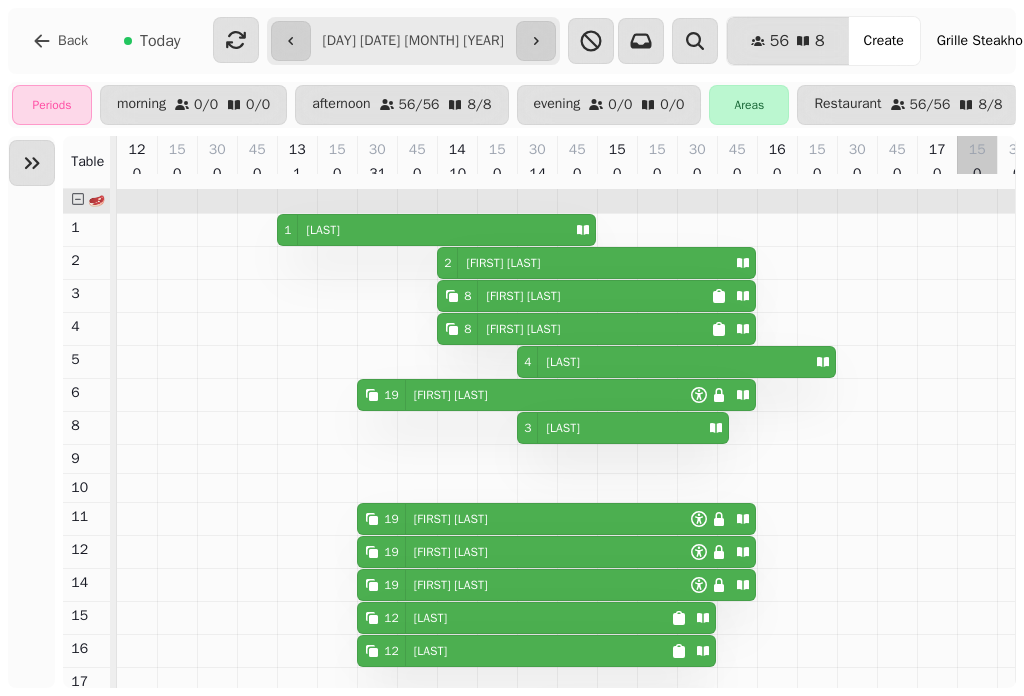 scroll, scrollTop: 87, scrollLeft: 0, axis: vertical 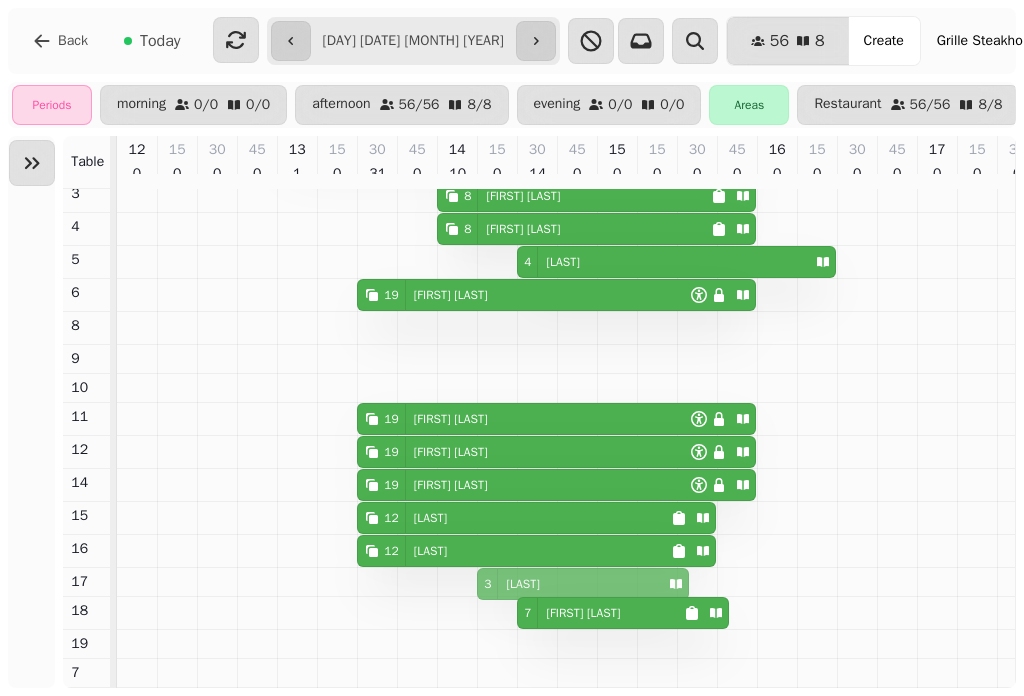 drag, startPoint x: 600, startPoint y: 334, endPoint x: 557, endPoint y: 579, distance: 248.74484 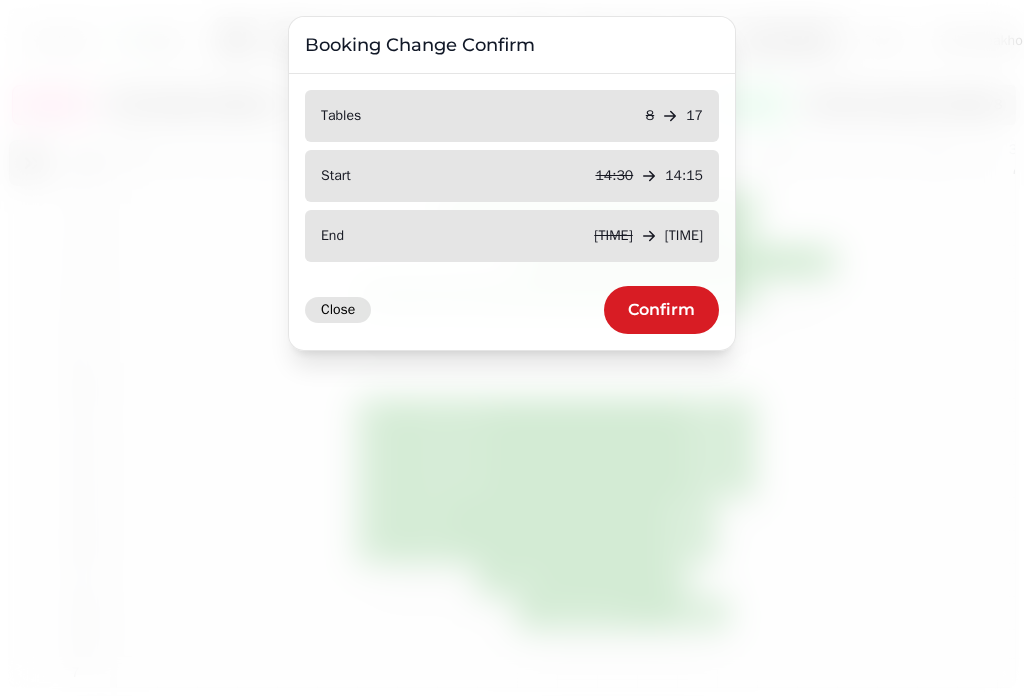 click on "Close" at bounding box center [338, 310] 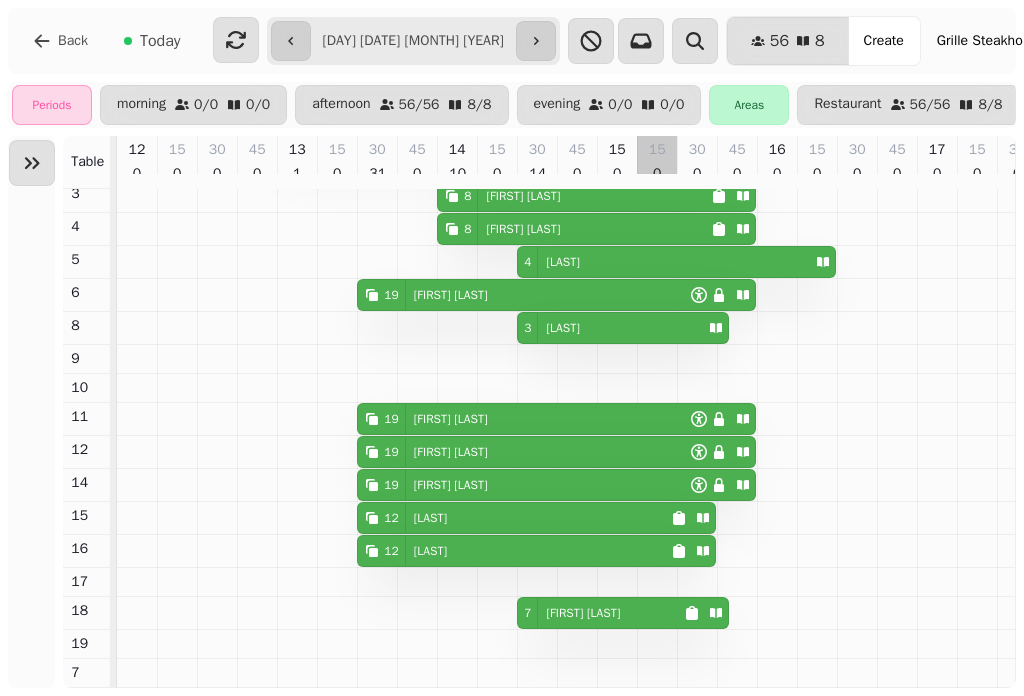scroll, scrollTop: 0, scrollLeft: 0, axis: both 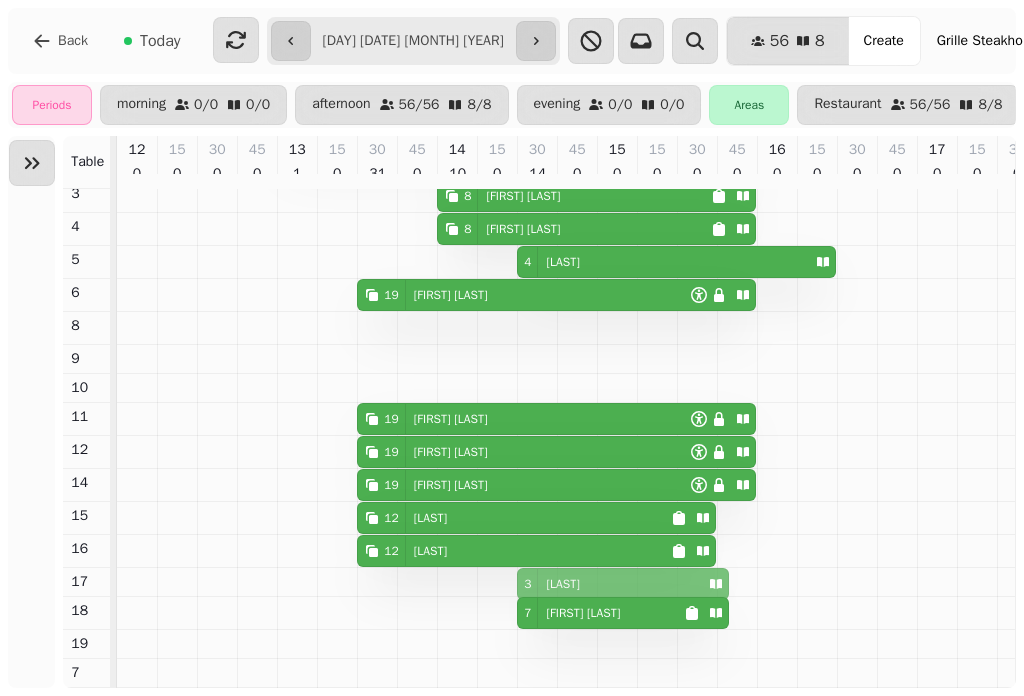 drag, startPoint x: 608, startPoint y: 328, endPoint x: 590, endPoint y: 577, distance: 249.64975 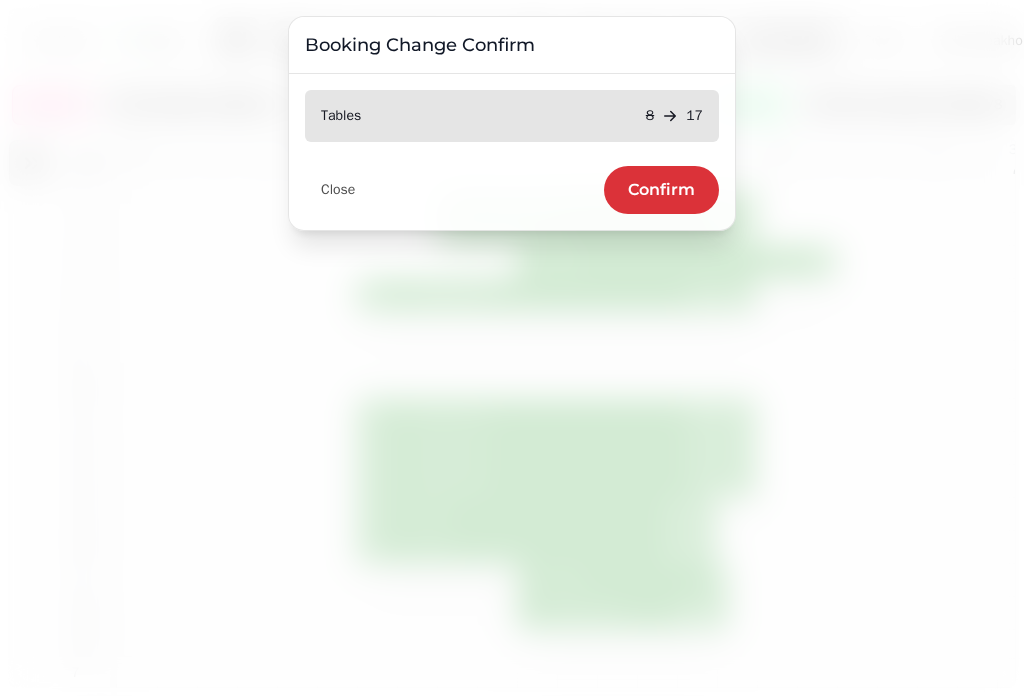 click on "Confirm" at bounding box center [661, 190] 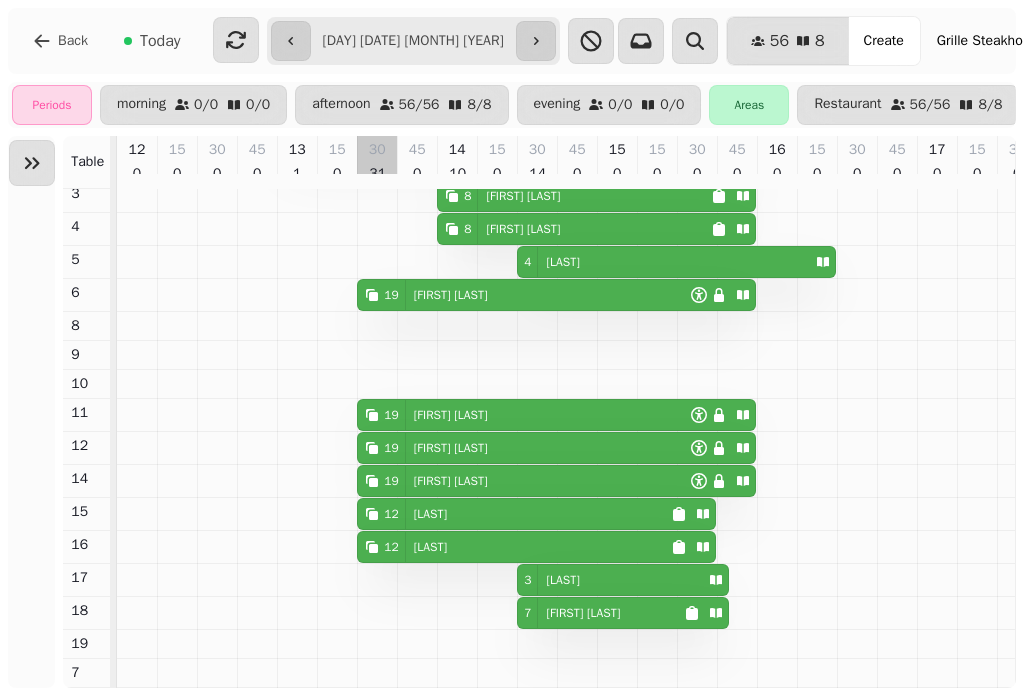 scroll, scrollTop: 0, scrollLeft: 0, axis: both 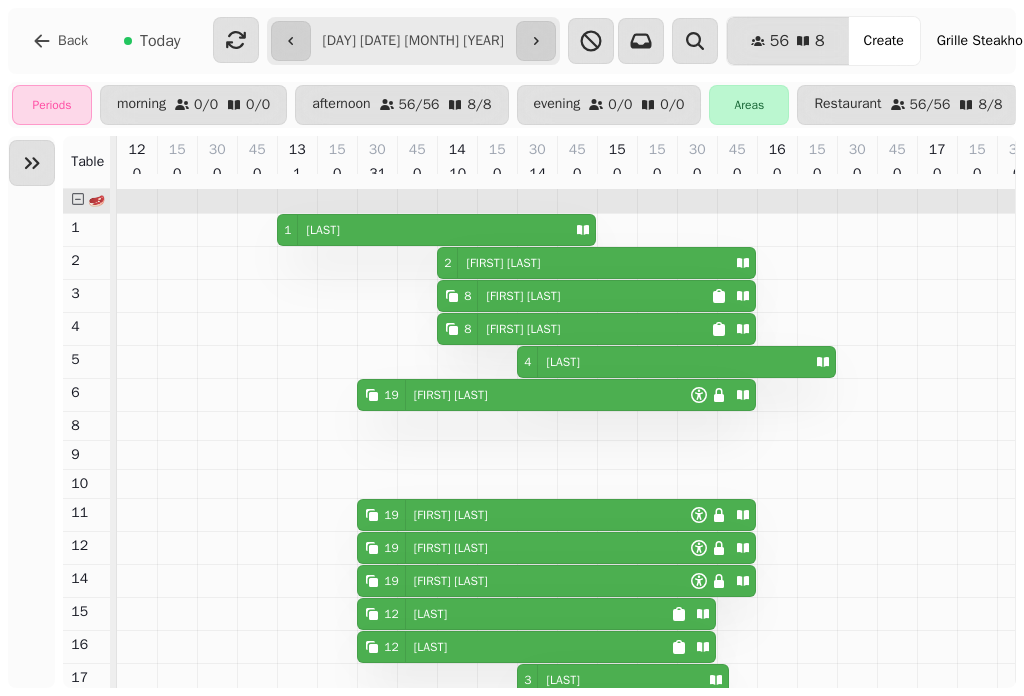 click on "[NUMBER] [FIRST] [LAST]" at bounding box center (524, 395) 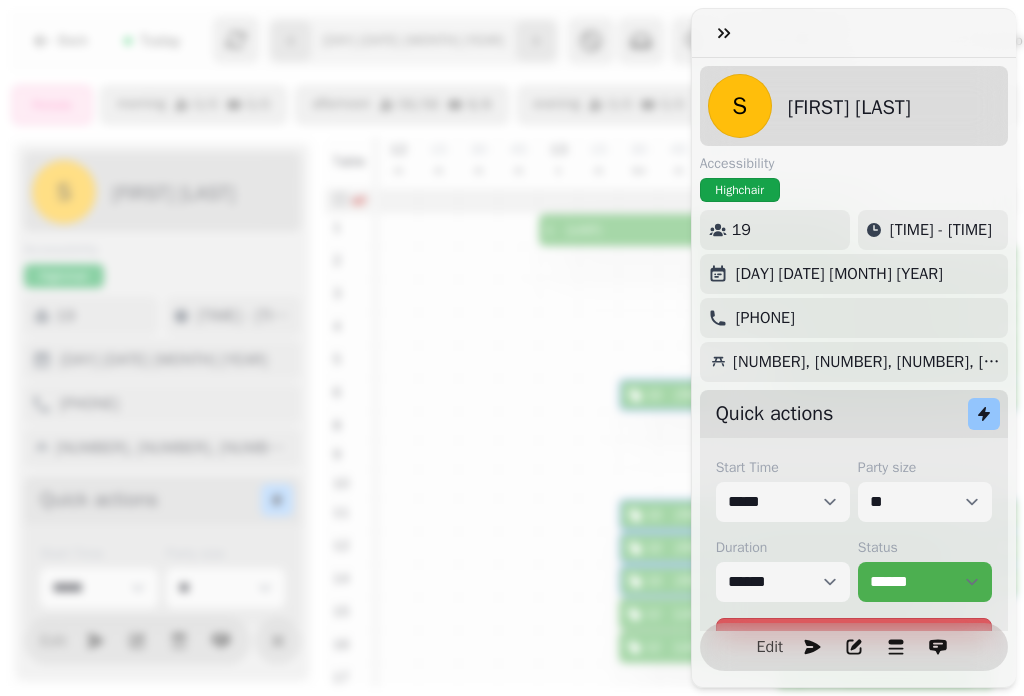 drag, startPoint x: 596, startPoint y: 675, endPoint x: 870, endPoint y: 583, distance: 289.03287 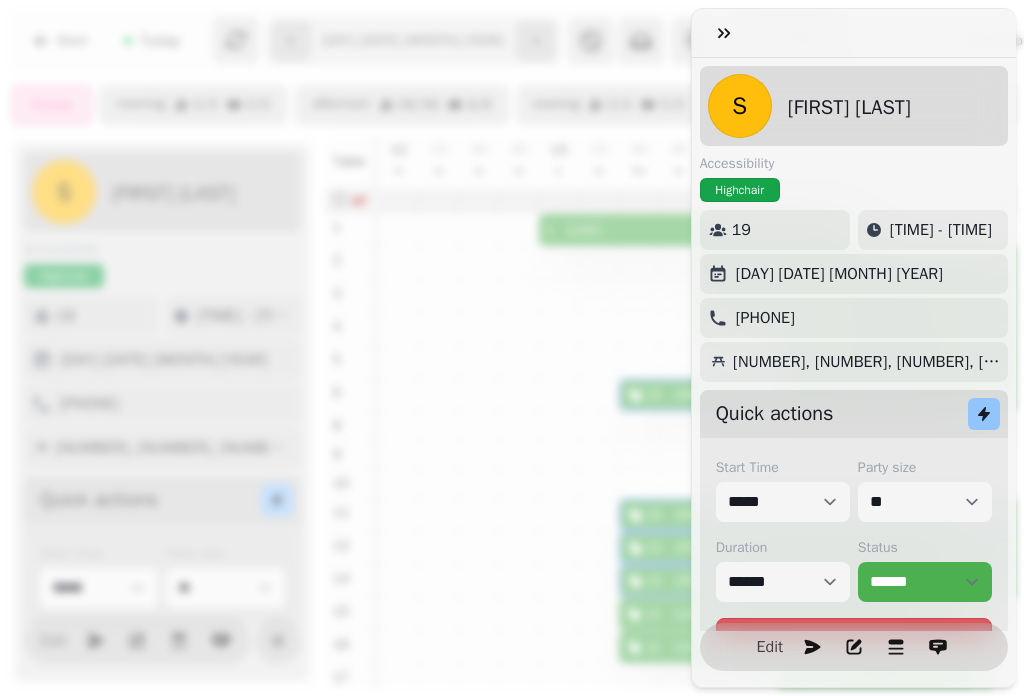 click on "[NUMBER] people at [TIME] - [TIME] [DAY] [DATE] [MONTH] [YEAR] [PHONE] [NUMBER], [NUMBER], [NUMBER], [NUMBER] Quick actions Start Time ***** ***** ***** ***** ***** ***** ***** ***** ***** ***** ***** ***** ***** ***** ***** ***** ***** ***** ***** ***** ***** ***** ***** ***** ***** ***** ***** ***** ***** ***** ***** ***** ***** ***** ***** ***** ***** ***** ***** ***** ***** ***** ***** ***** ***** ***** ***** ***** ***** ***** ***** ***** ***** ***** ***** ***** ***** ***** ***** ***** ***** ***** ***** ***** ***** ***** ***** ***** ***** ***** ***** ***** ***** ***** ***** ***** ***** ***** ***** ***** ***** ***** ***** ***** ***** ***** ***** ***** ***** ***** ***** ***** ***** ***** ***** ***** Party size * * * * * * * * * ** ** ** ** ** ** ** ** ** ** ** ** ** ** ** ** ** ** ** ** ** ** ** ** ** ** ** ** ** ** ** ** ** ** ** ** ** ** ** ** ** ** ** ** ** ** ** ** ** ** ** ** ** ** ** ** ** ** ** ** ** ** ** ** ** ** ** ** ** ** ** ** ** ** ** ** ** ** ** ** ** ** ** ** ** ** ** ** ** ** *** *** *** ***" at bounding box center [512, 364] 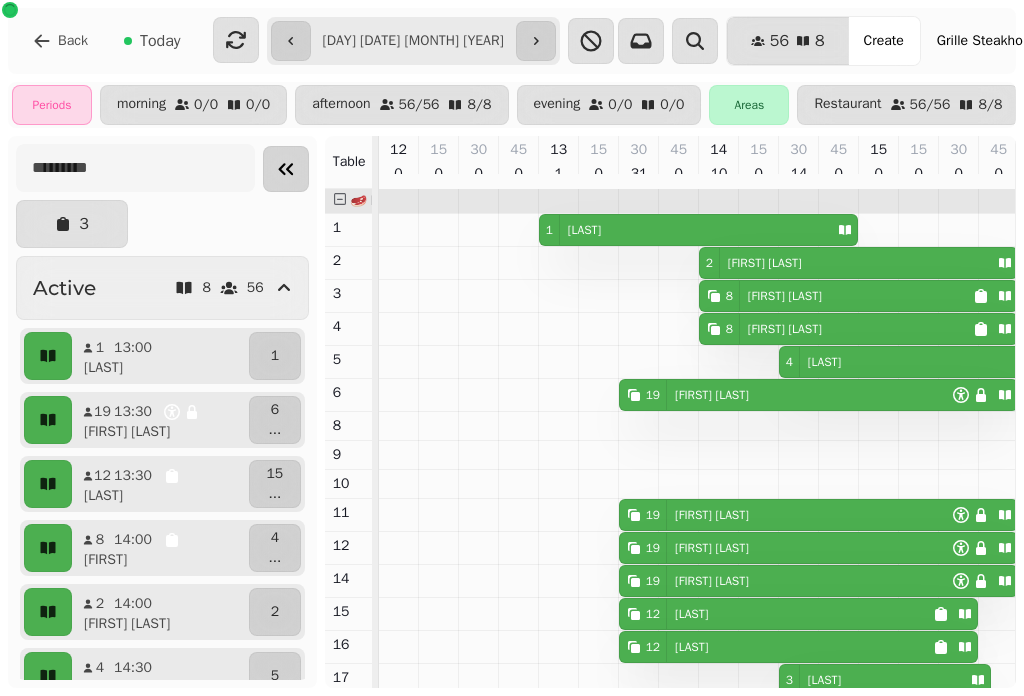 scroll, scrollTop: 0, scrollLeft: 227, axis: horizontal 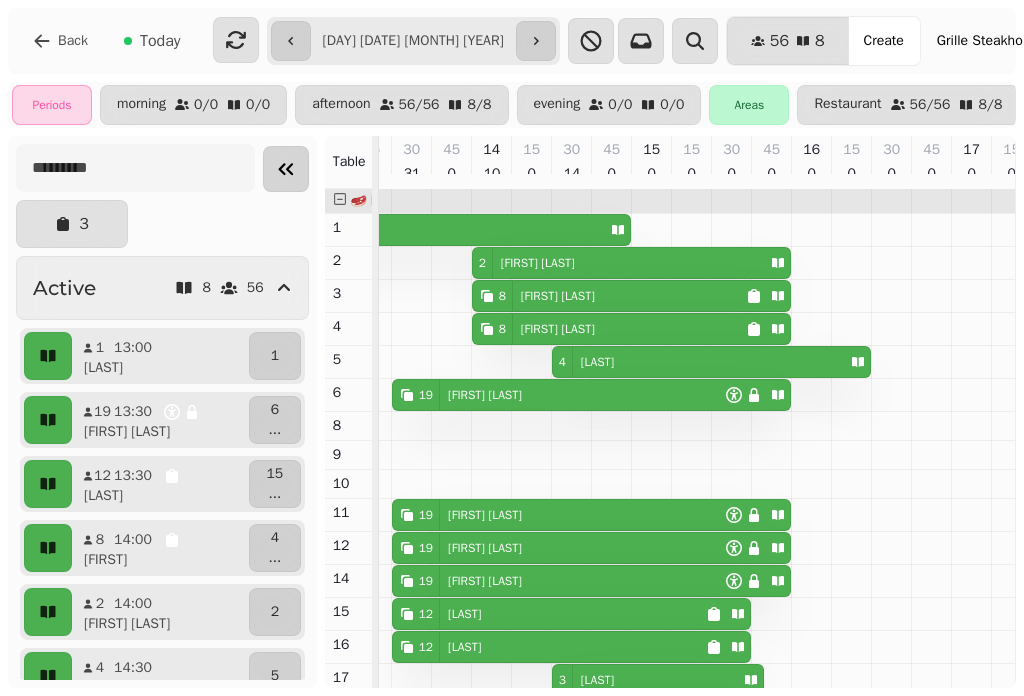 click 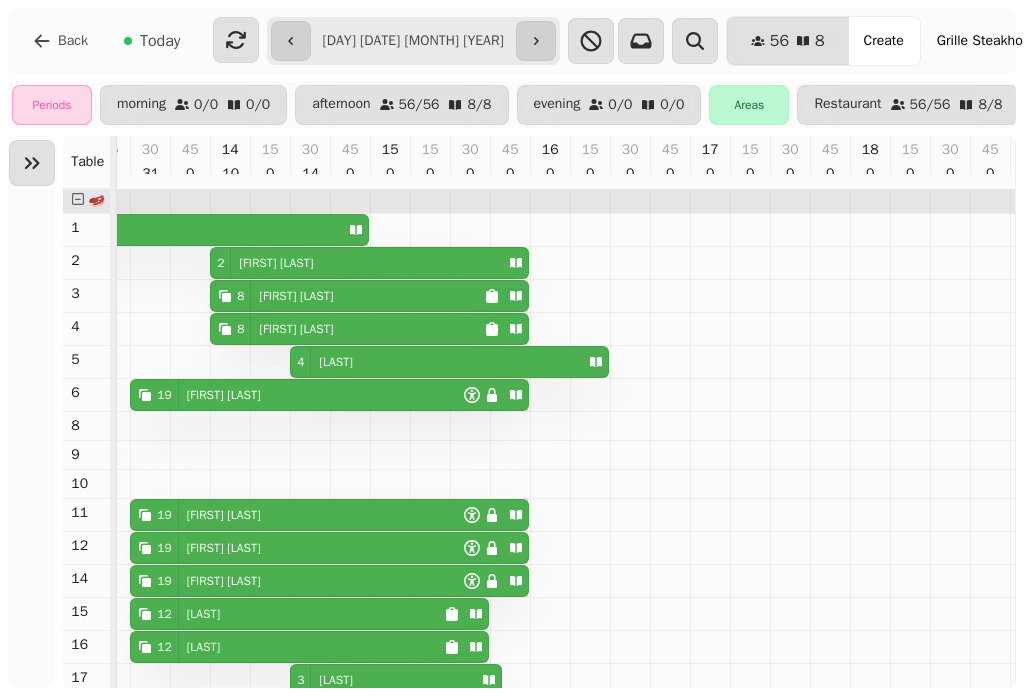 scroll, scrollTop: 0, scrollLeft: 0, axis: both 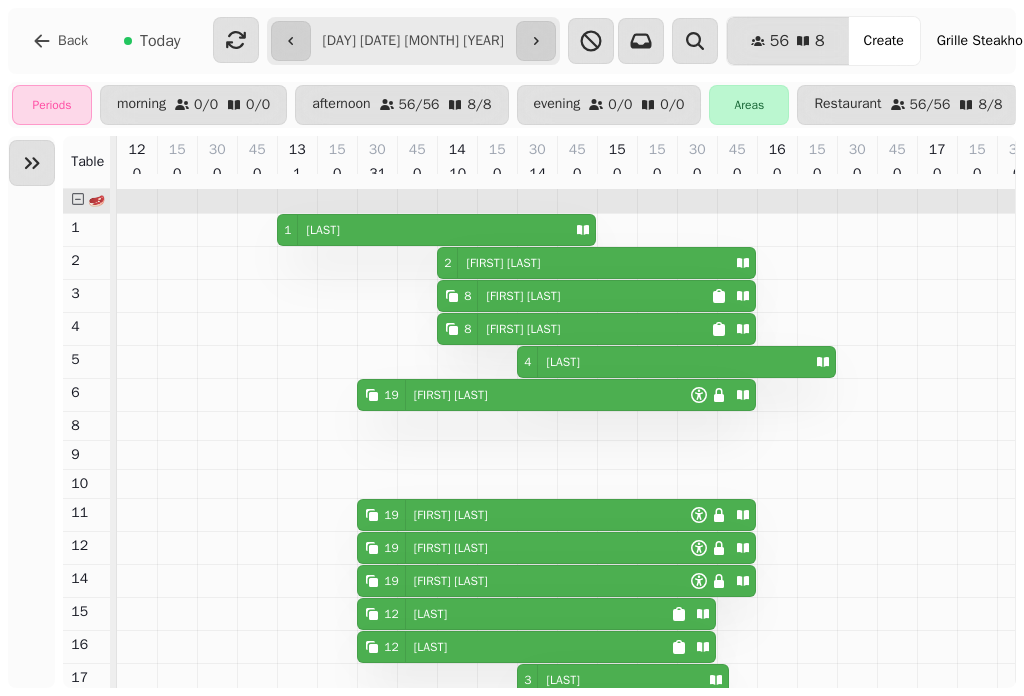 click on "**********" at bounding box center (413, 41) 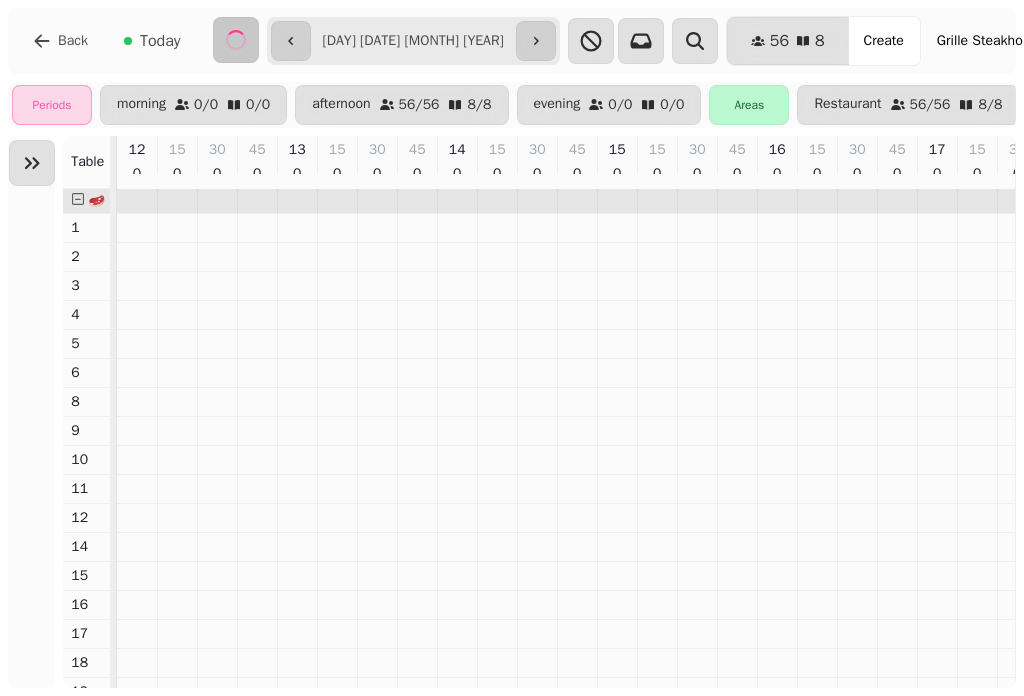 scroll, scrollTop: 0, scrollLeft: 750, axis: horizontal 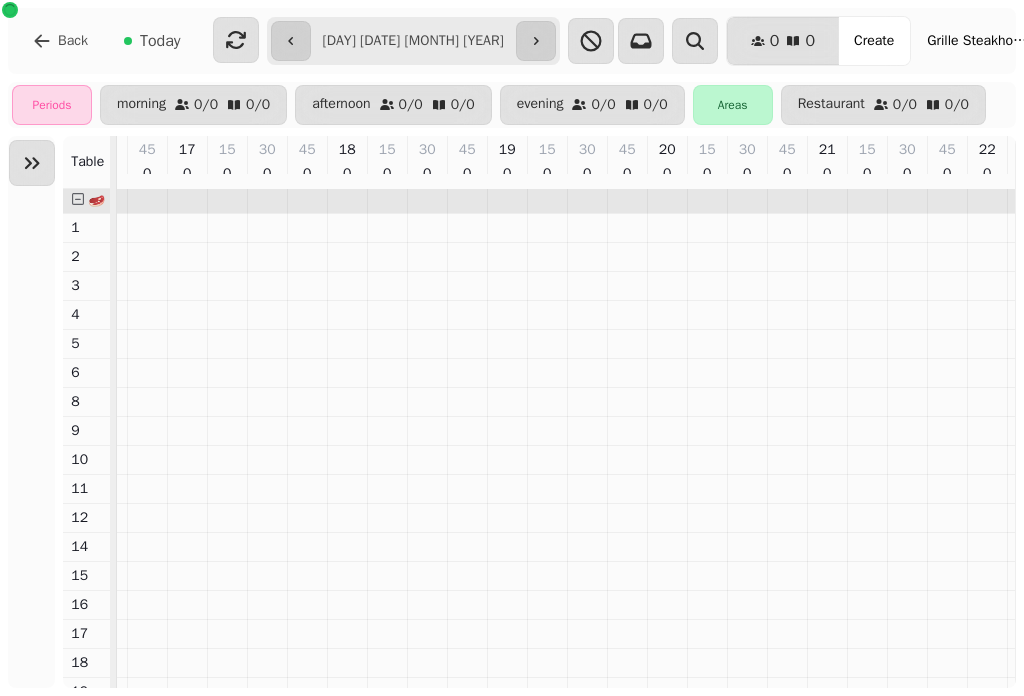 type on "**********" 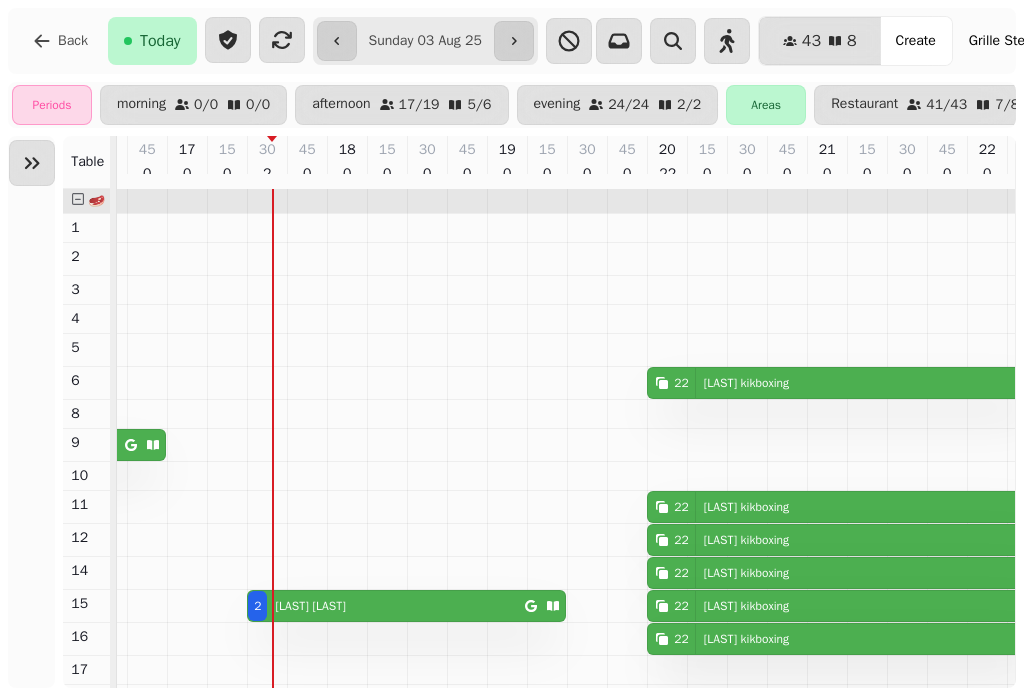 click on "[NUMBER] [LAST]   [LAST]" at bounding box center (386, 606) 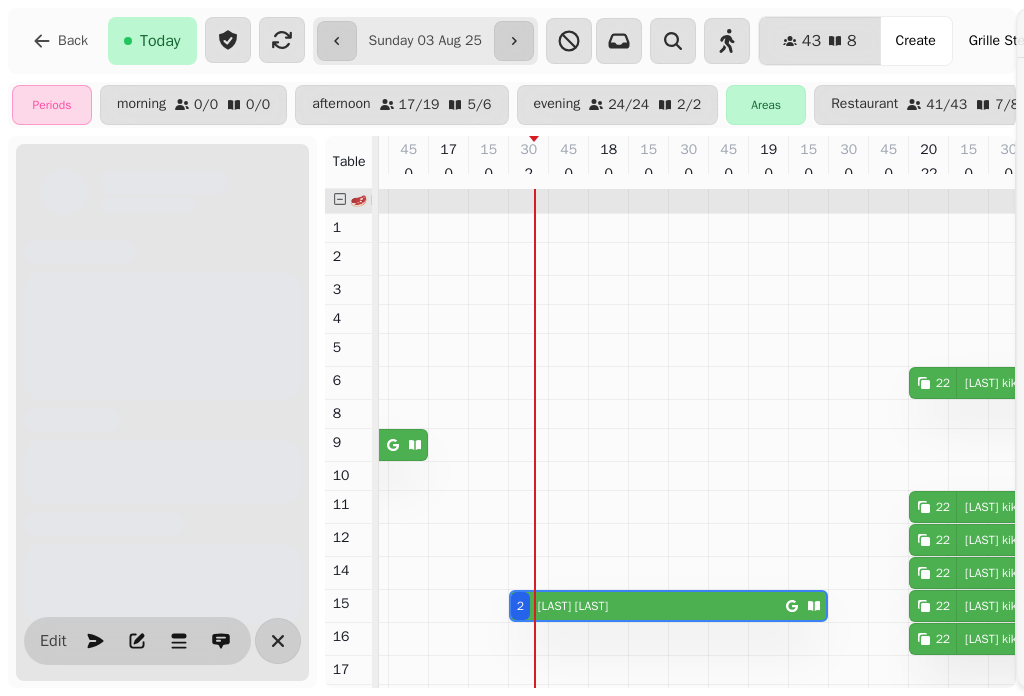 scroll, scrollTop: 0, scrollLeft: 867, axis: horizontal 